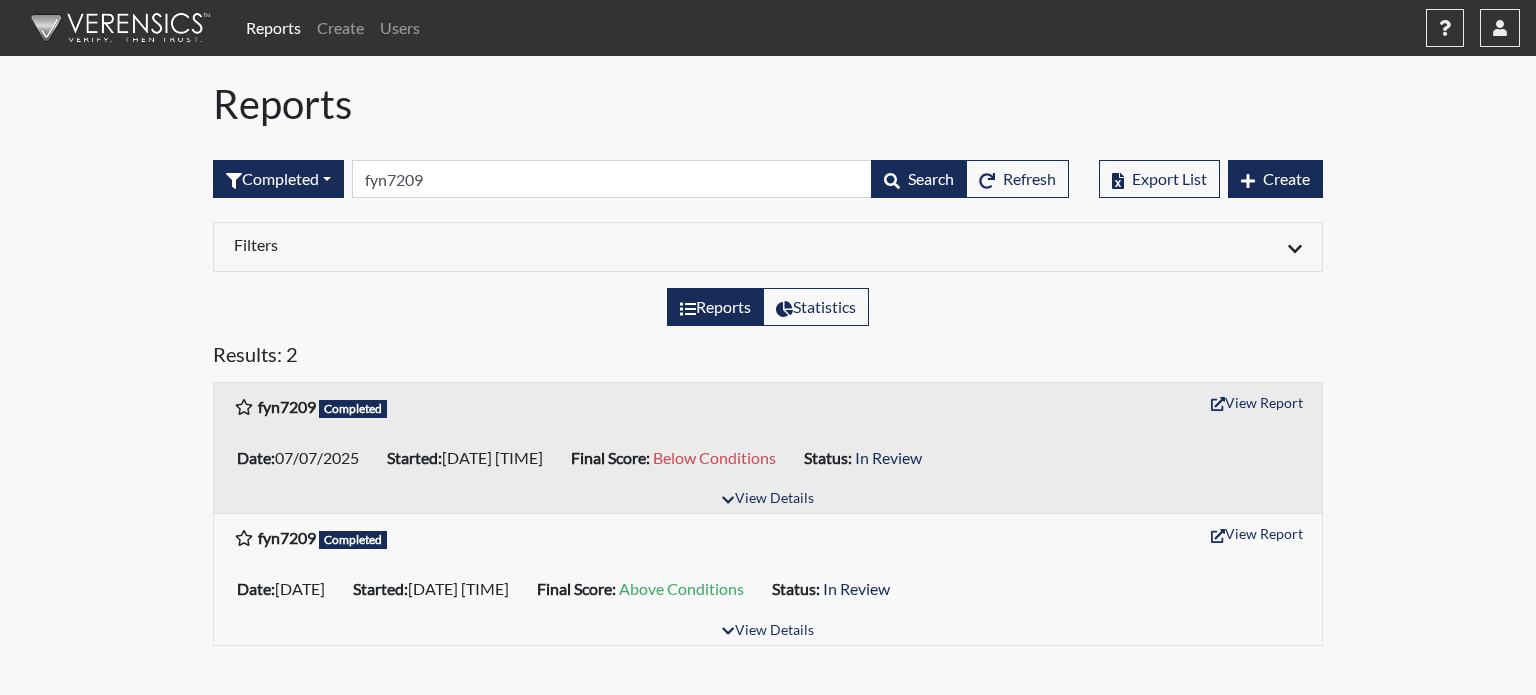 scroll, scrollTop: 0, scrollLeft: 0, axis: both 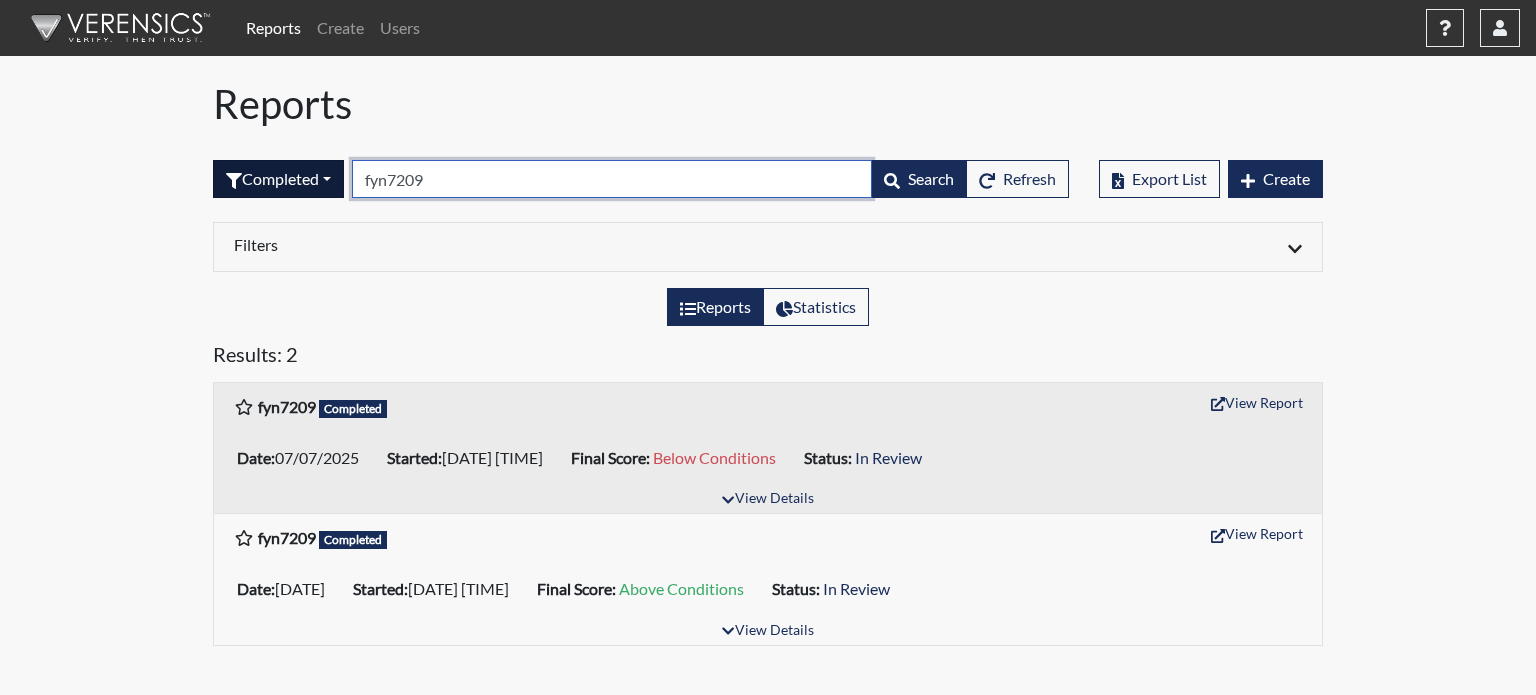 drag, startPoint x: 447, startPoint y: 184, endPoint x: 330, endPoint y: 166, distance: 118.37652 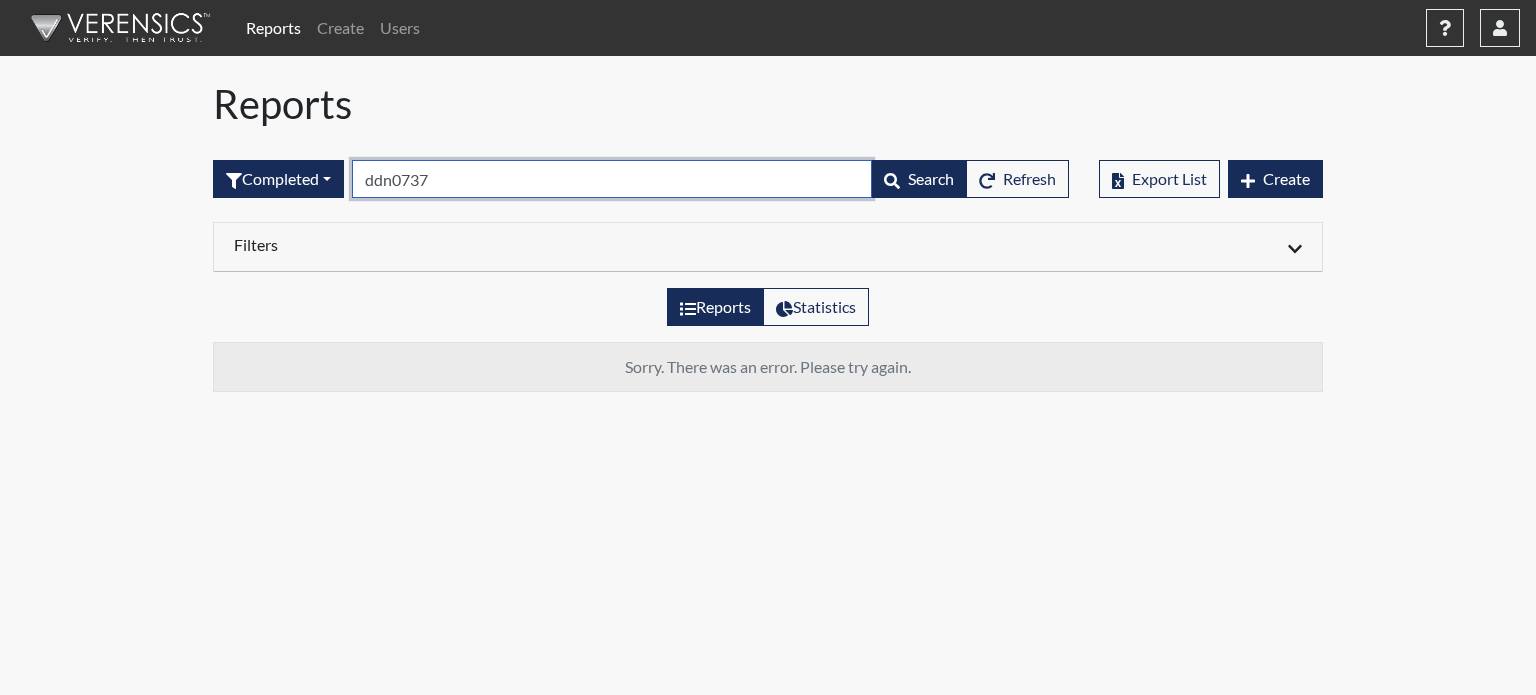 type on "ddn0737" 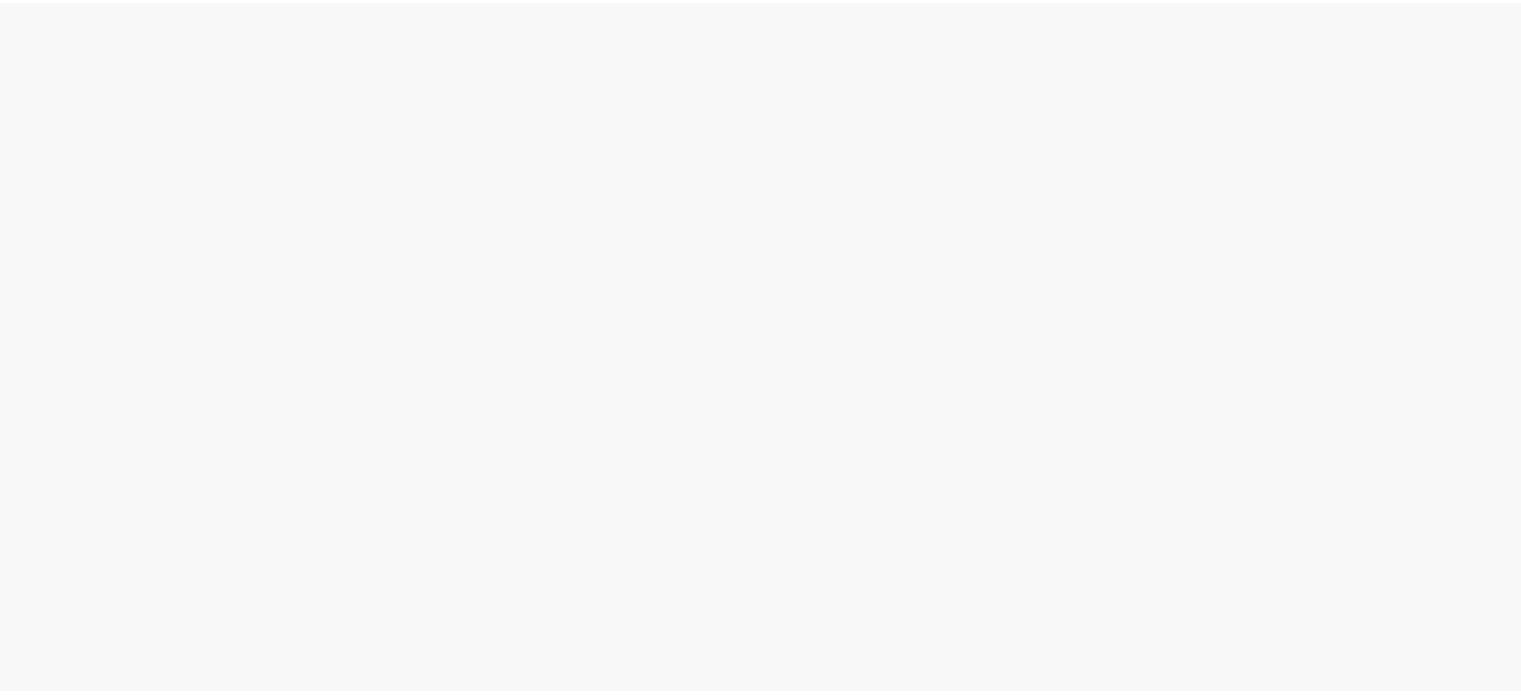 scroll, scrollTop: 0, scrollLeft: 0, axis: both 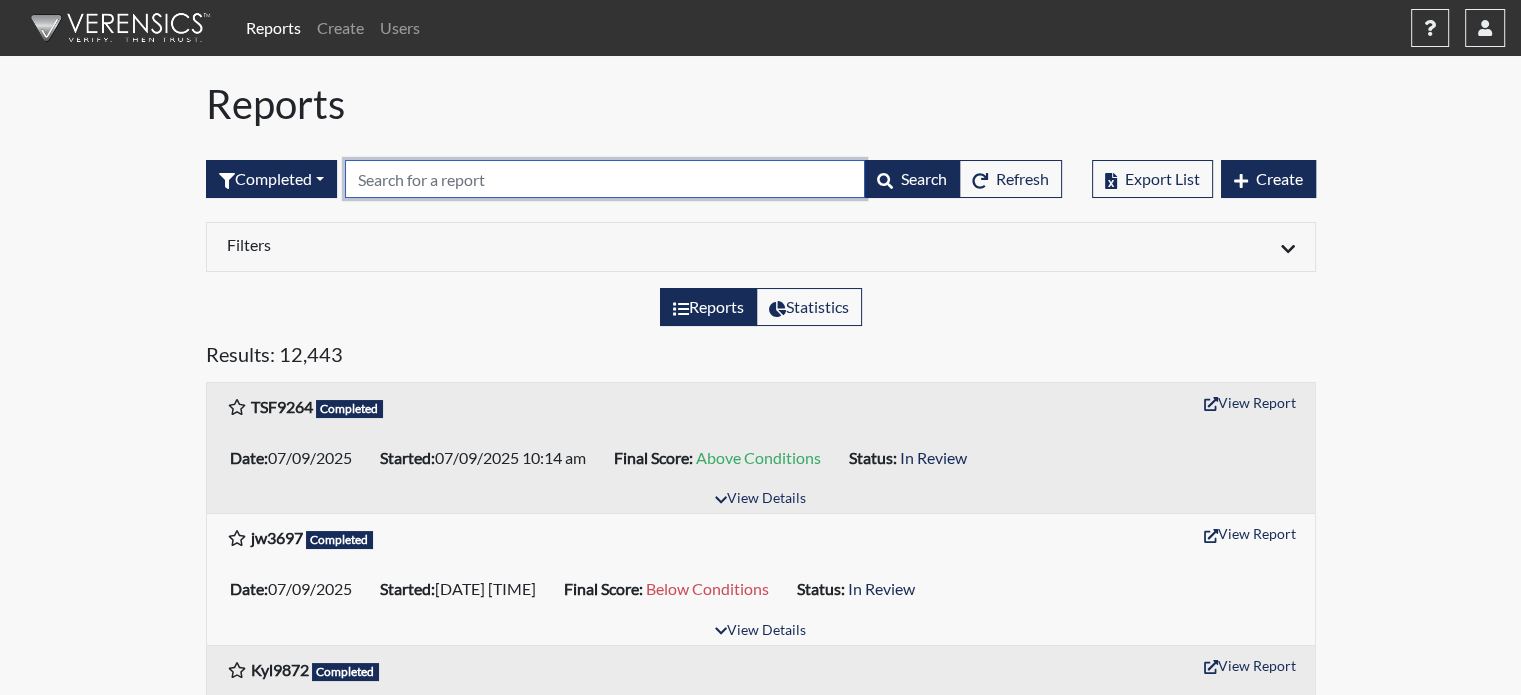 click at bounding box center [605, 179] 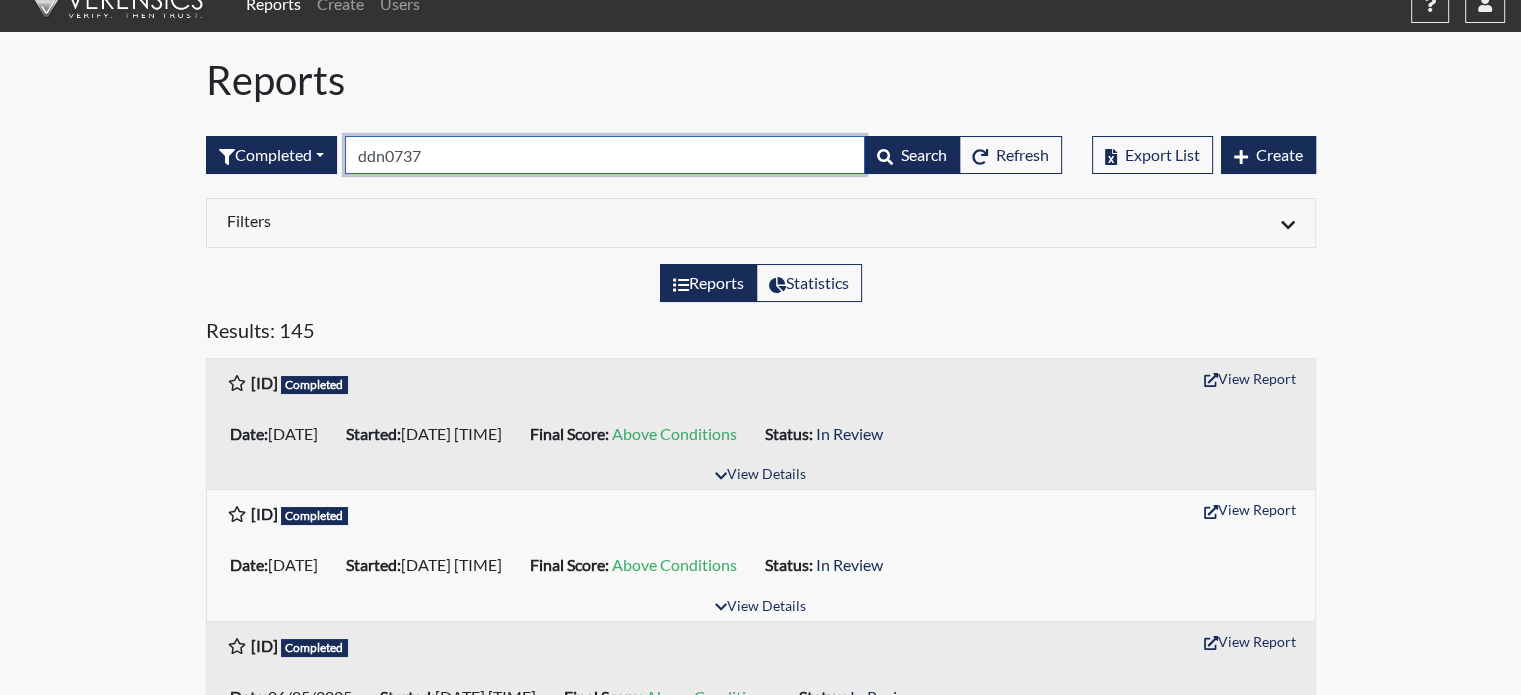 scroll, scrollTop: 0, scrollLeft: 0, axis: both 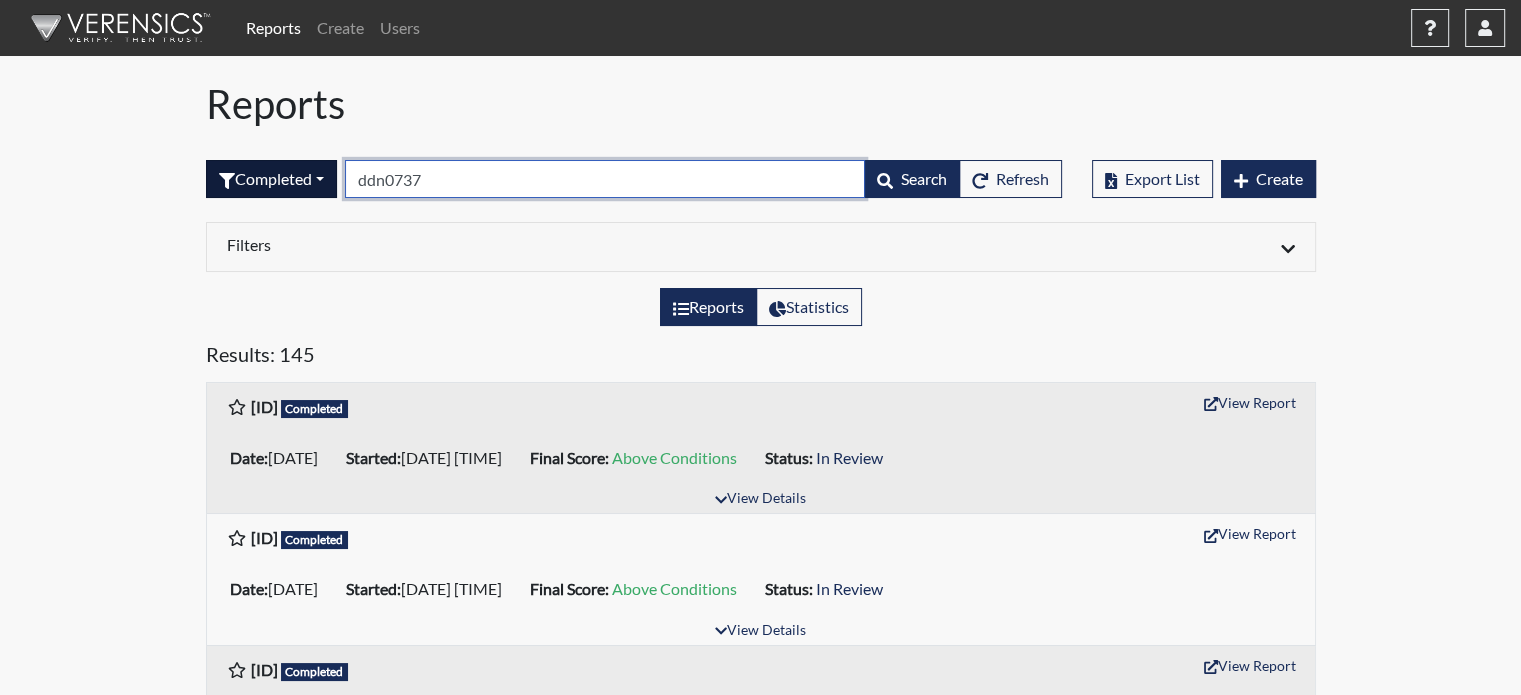 drag, startPoint x: 473, startPoint y: 173, endPoint x: 250, endPoint y: 181, distance: 223.14345 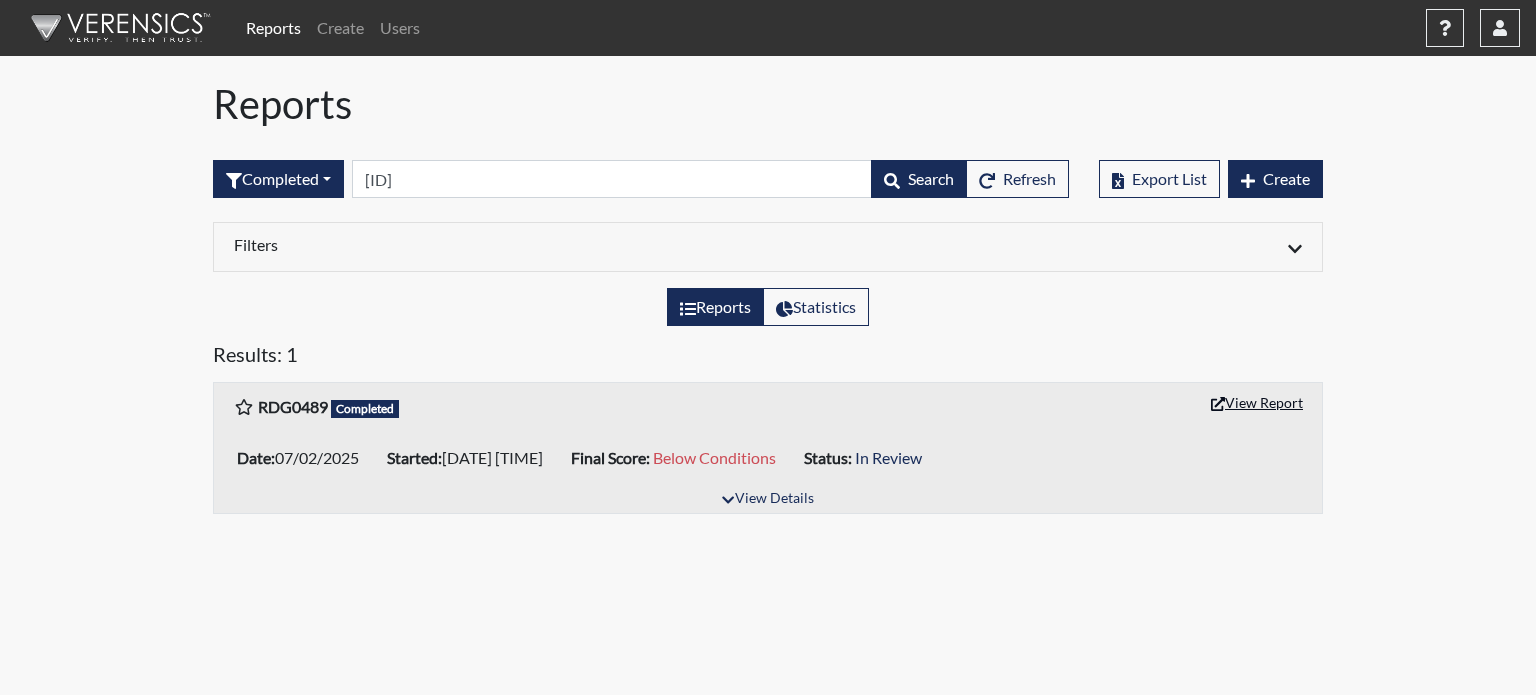 click on "View Report" at bounding box center (1257, 402) 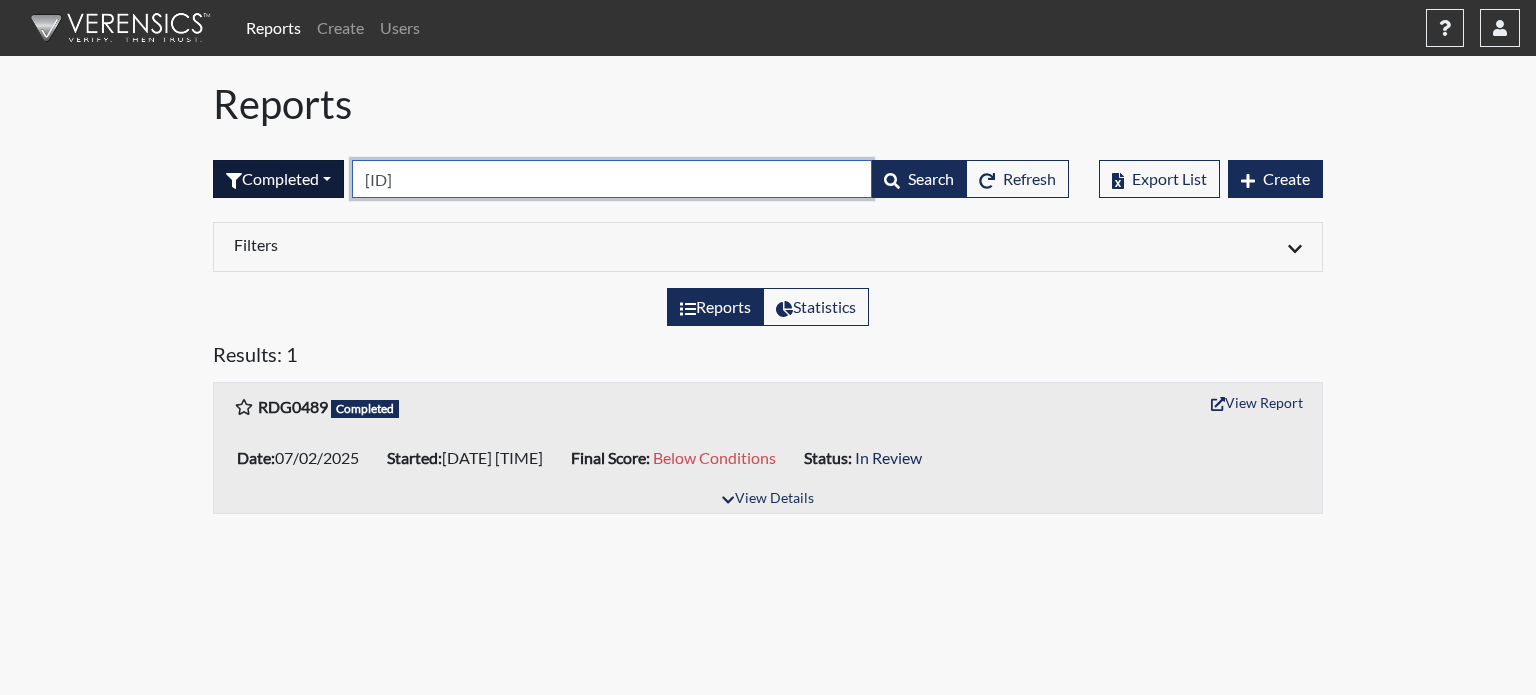 drag, startPoint x: 448, startPoint y: 169, endPoint x: 309, endPoint y: 171, distance: 139.01439 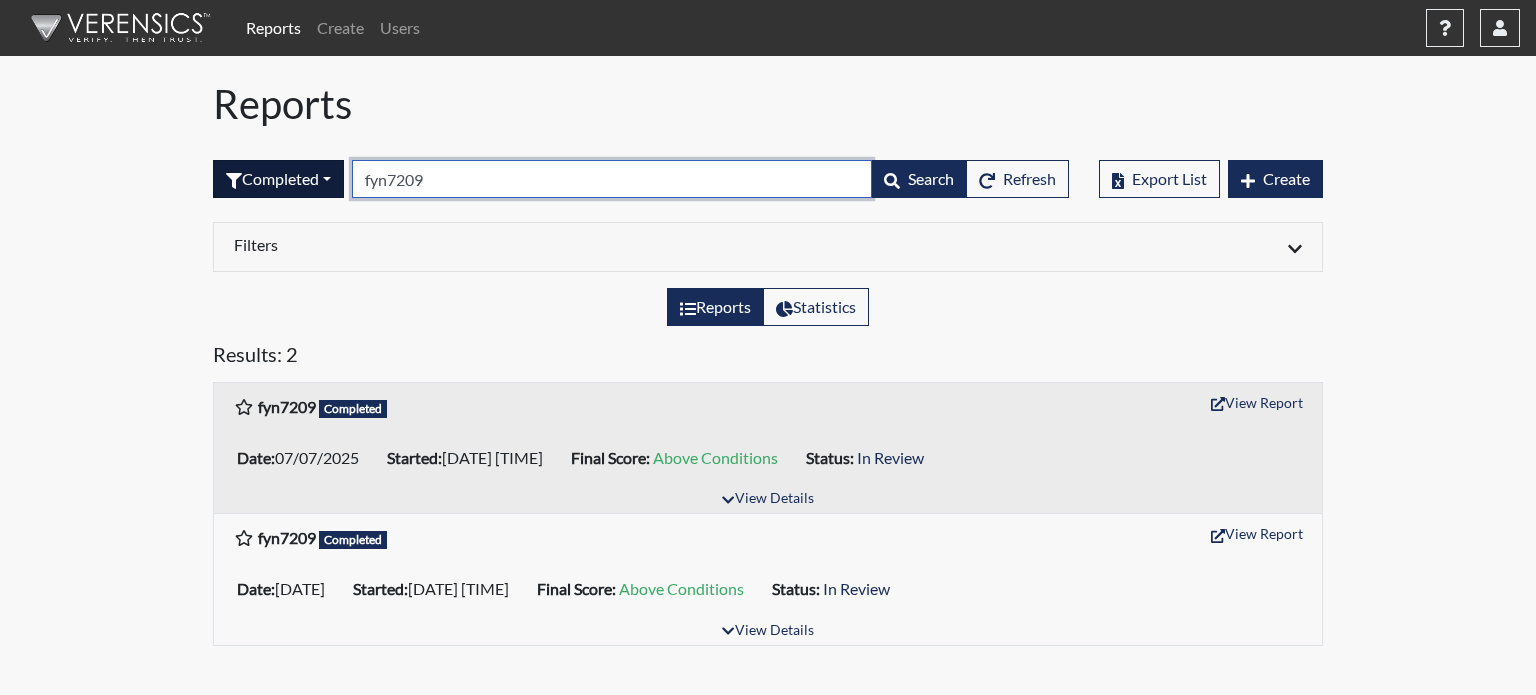 drag, startPoint x: 451, startPoint y: 178, endPoint x: 315, endPoint y: 179, distance: 136.00368 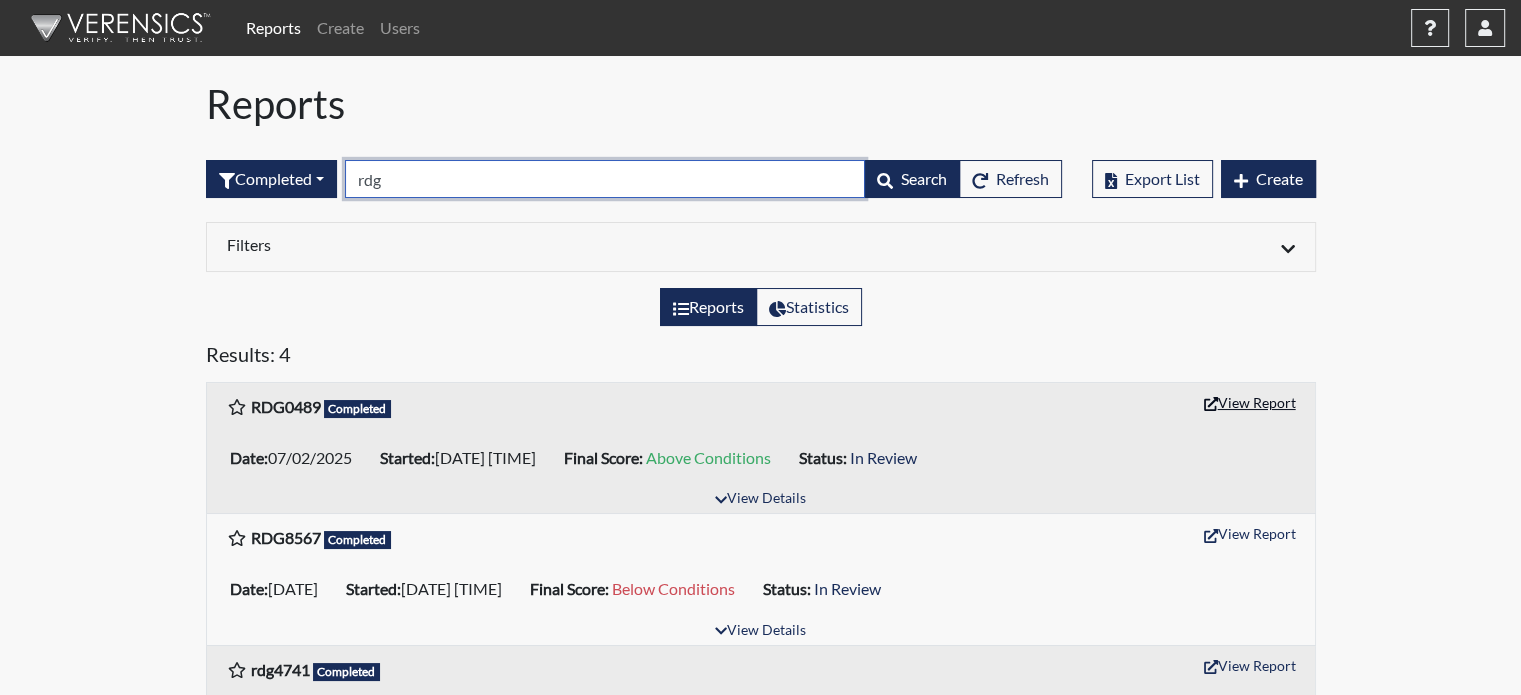 type on "rdg" 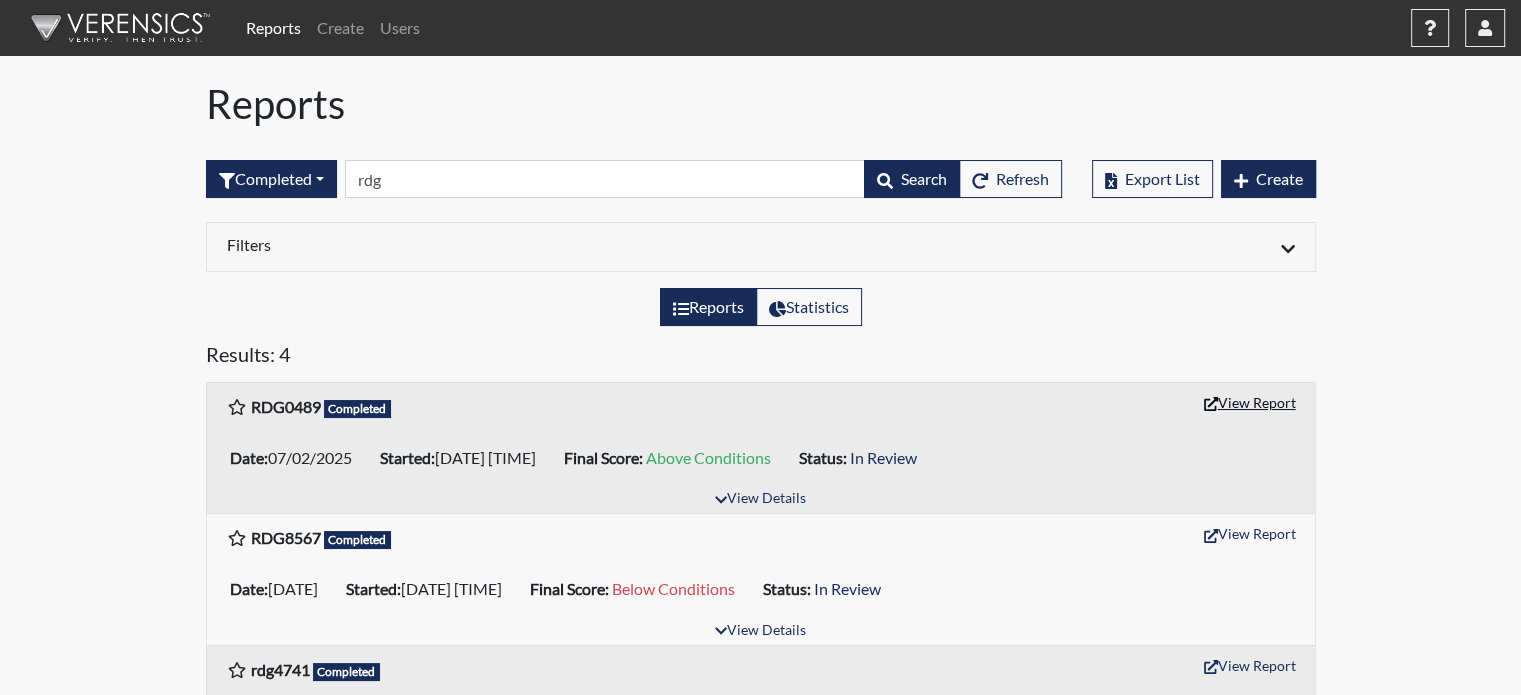 click on "View Report" at bounding box center [1250, 402] 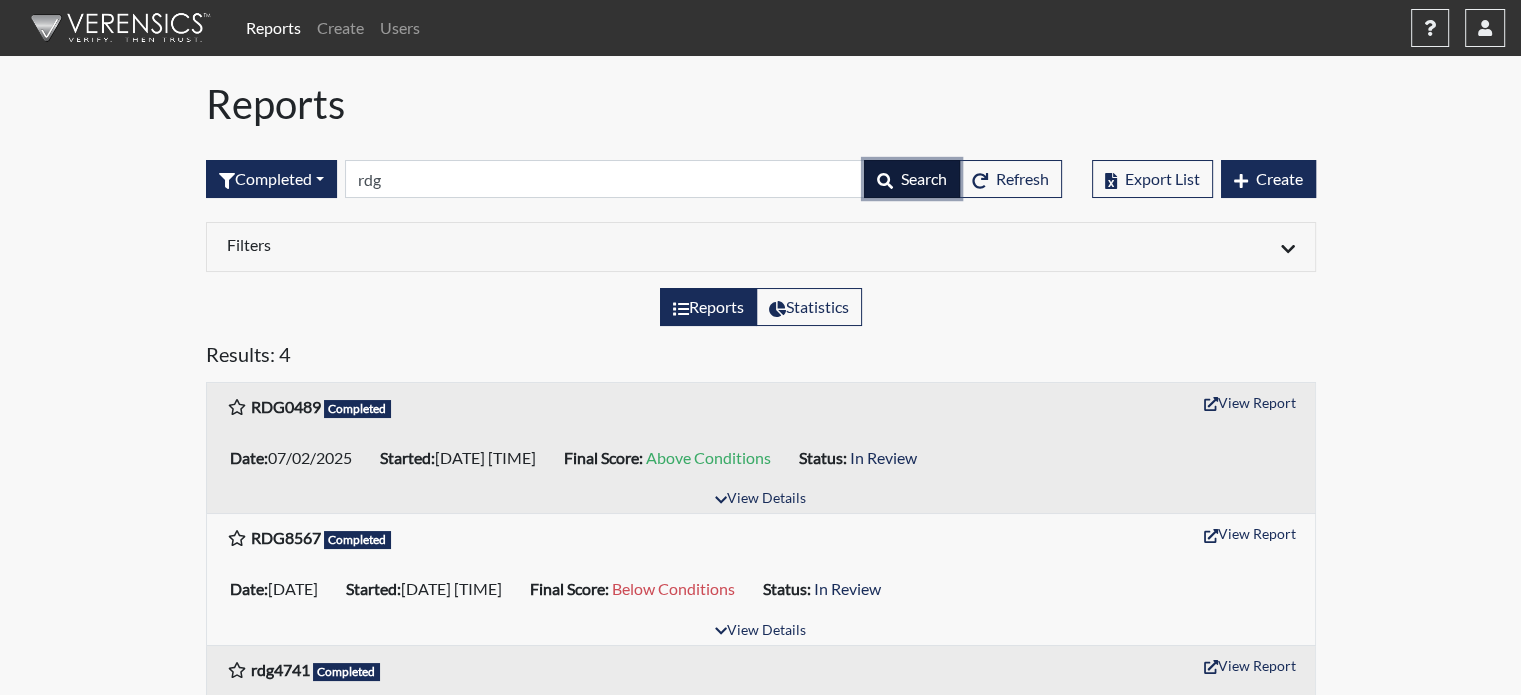 click on "Search" at bounding box center [924, 178] 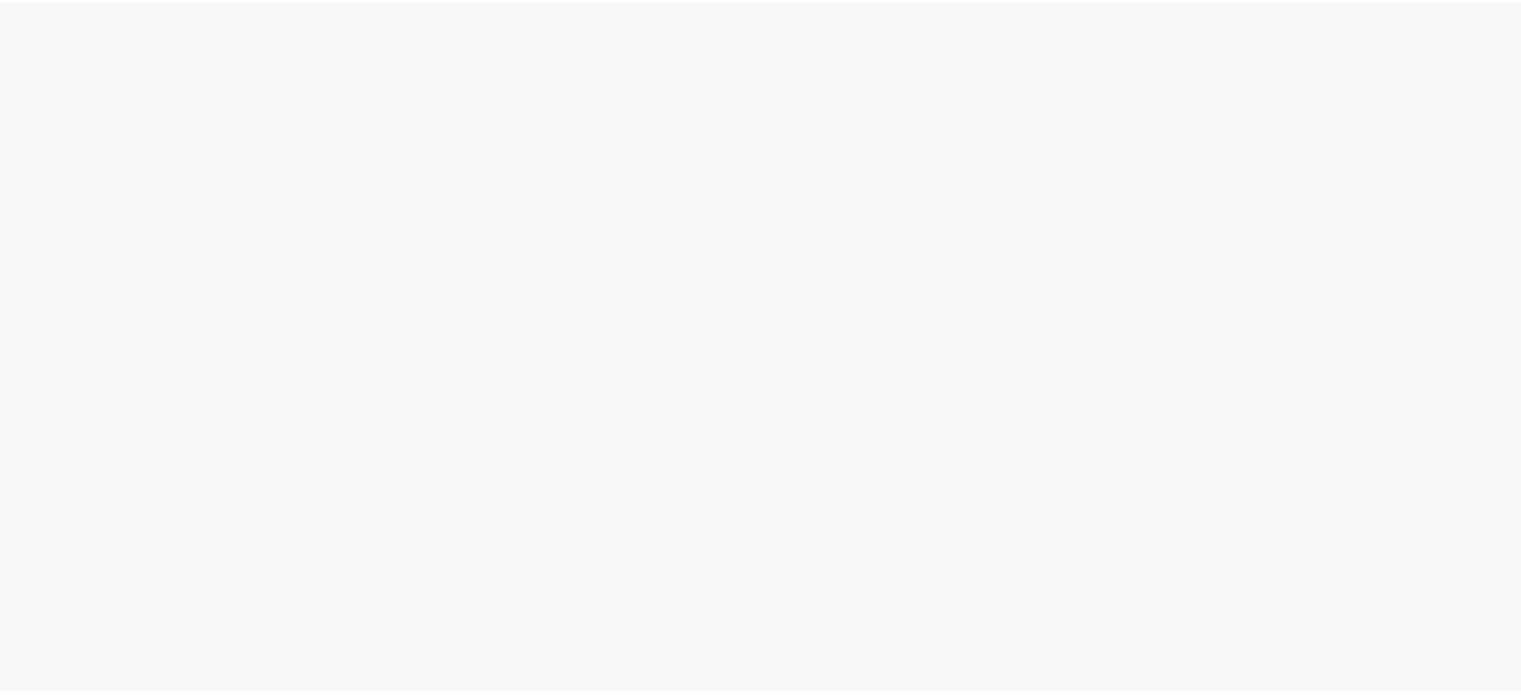 scroll, scrollTop: 0, scrollLeft: 0, axis: both 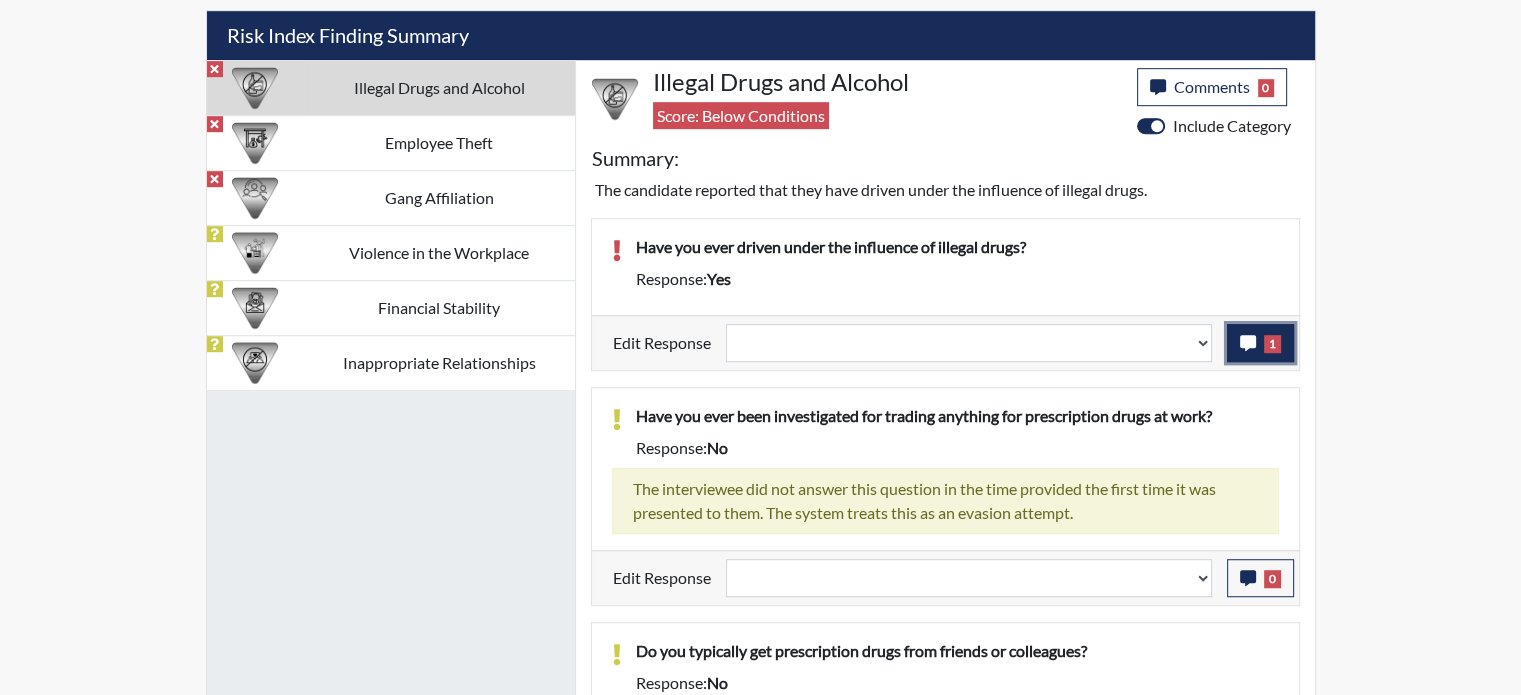click at bounding box center [1248, 343] 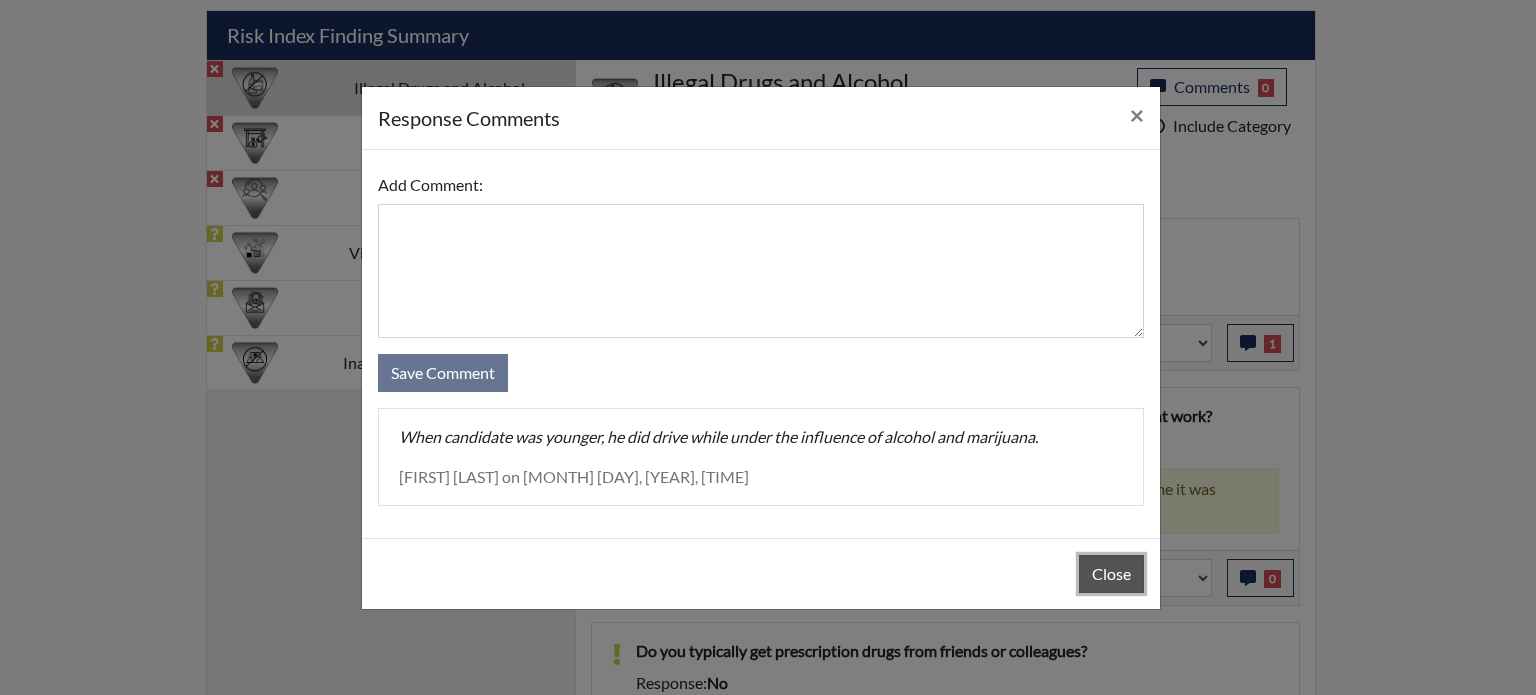 click on "Close" at bounding box center (1111, 574) 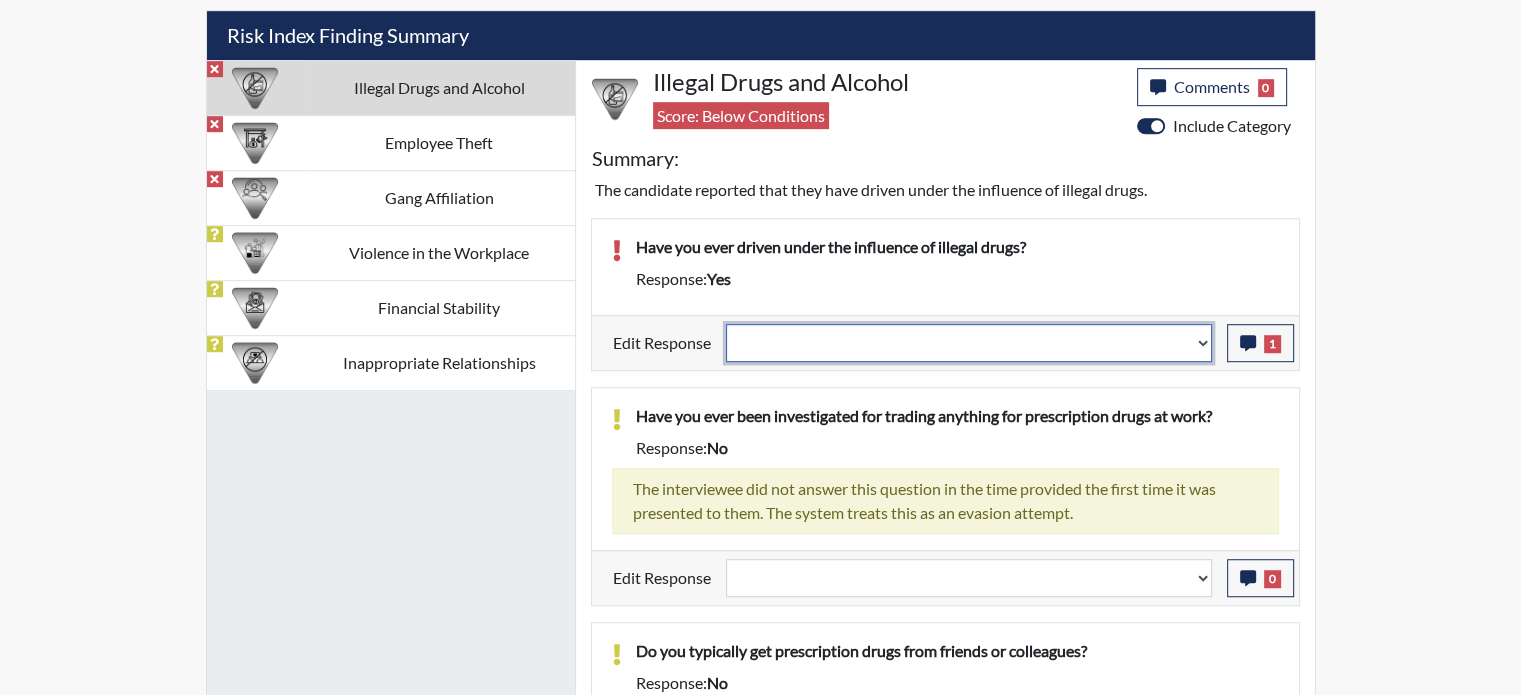 click on "Question is not relevant. Results will be updated. Reasonable explanation provided. Results will be updated. Response confirmed, which places the score below conditions. Clear the response edit. Results will be updated." at bounding box center (969, 343) 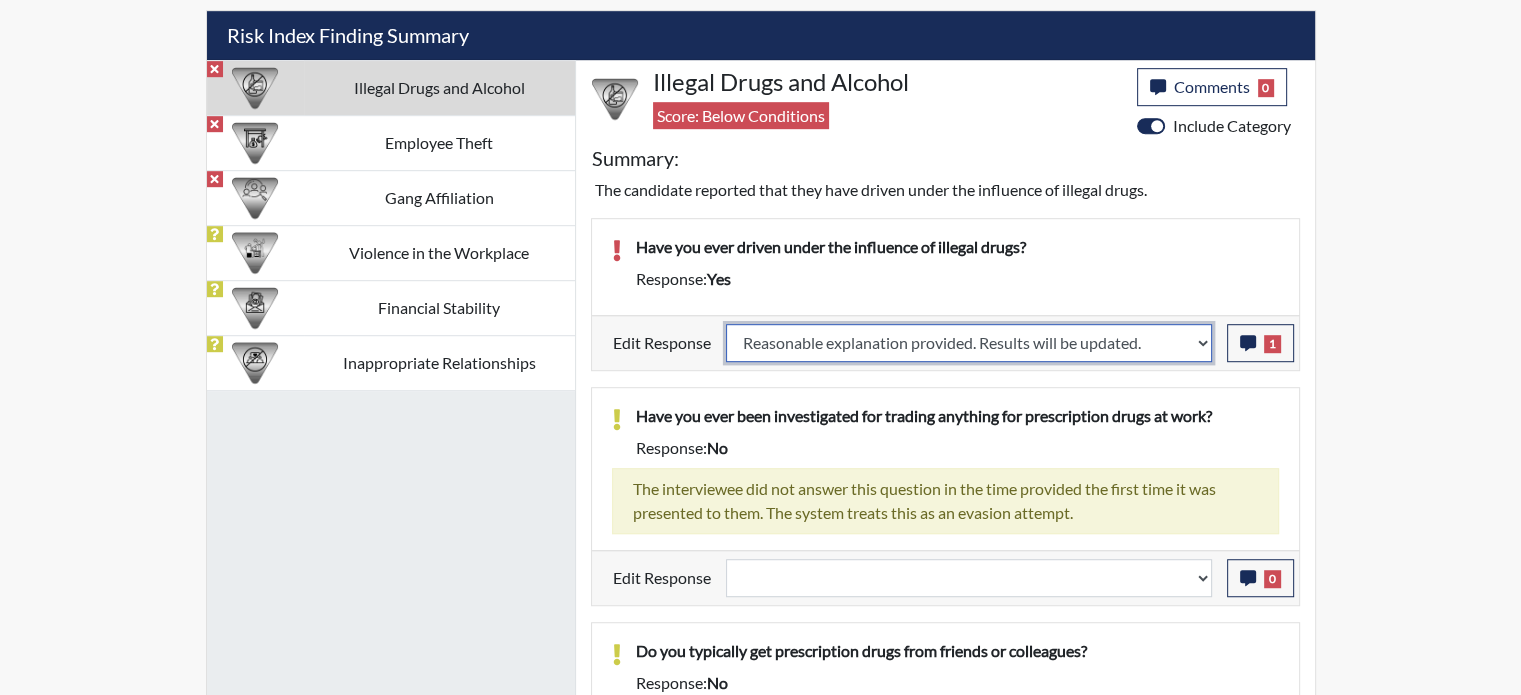 click on "Question is not relevant. Results will be updated. Reasonable explanation provided. Results will be updated. Response confirmed, which places the score below conditions. Clear the response edit. Results will be updated." at bounding box center [969, 343] 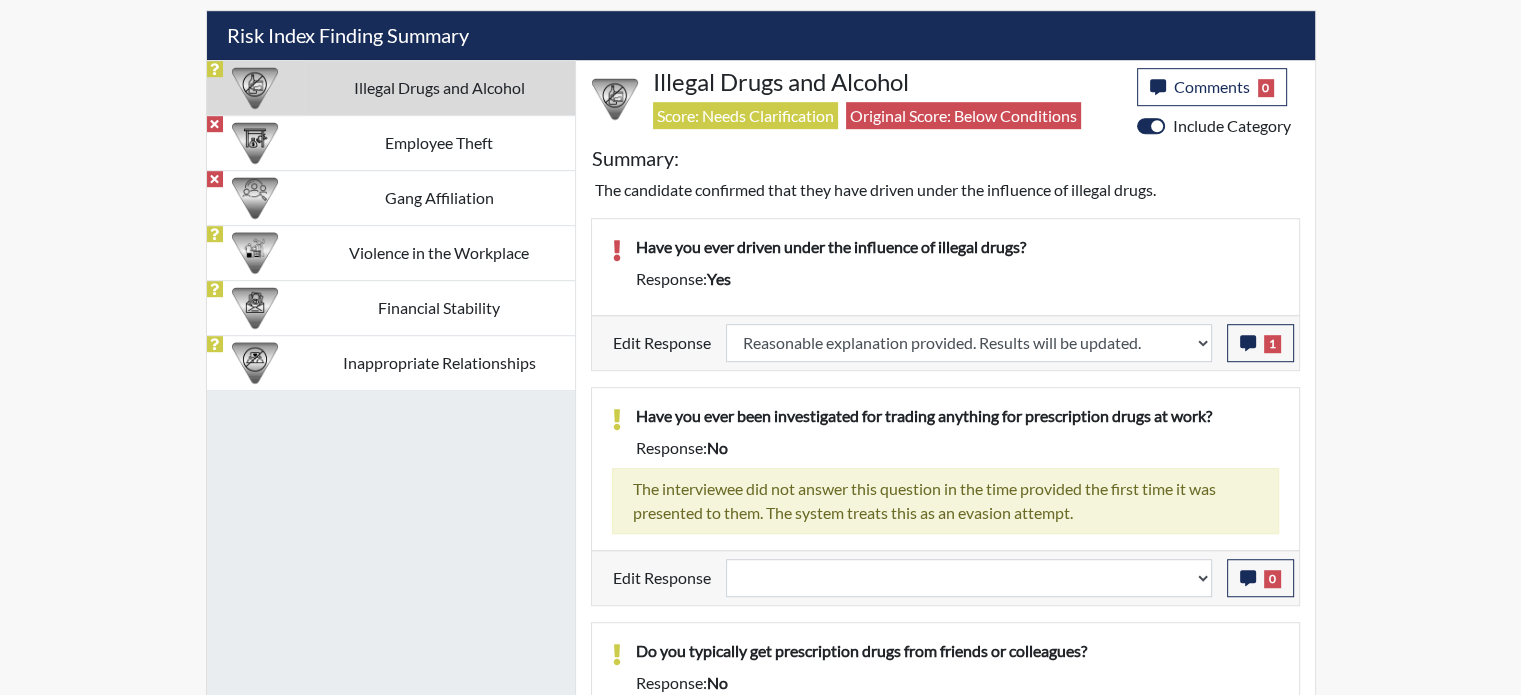 scroll, scrollTop: 999668, scrollLeft: 999168, axis: both 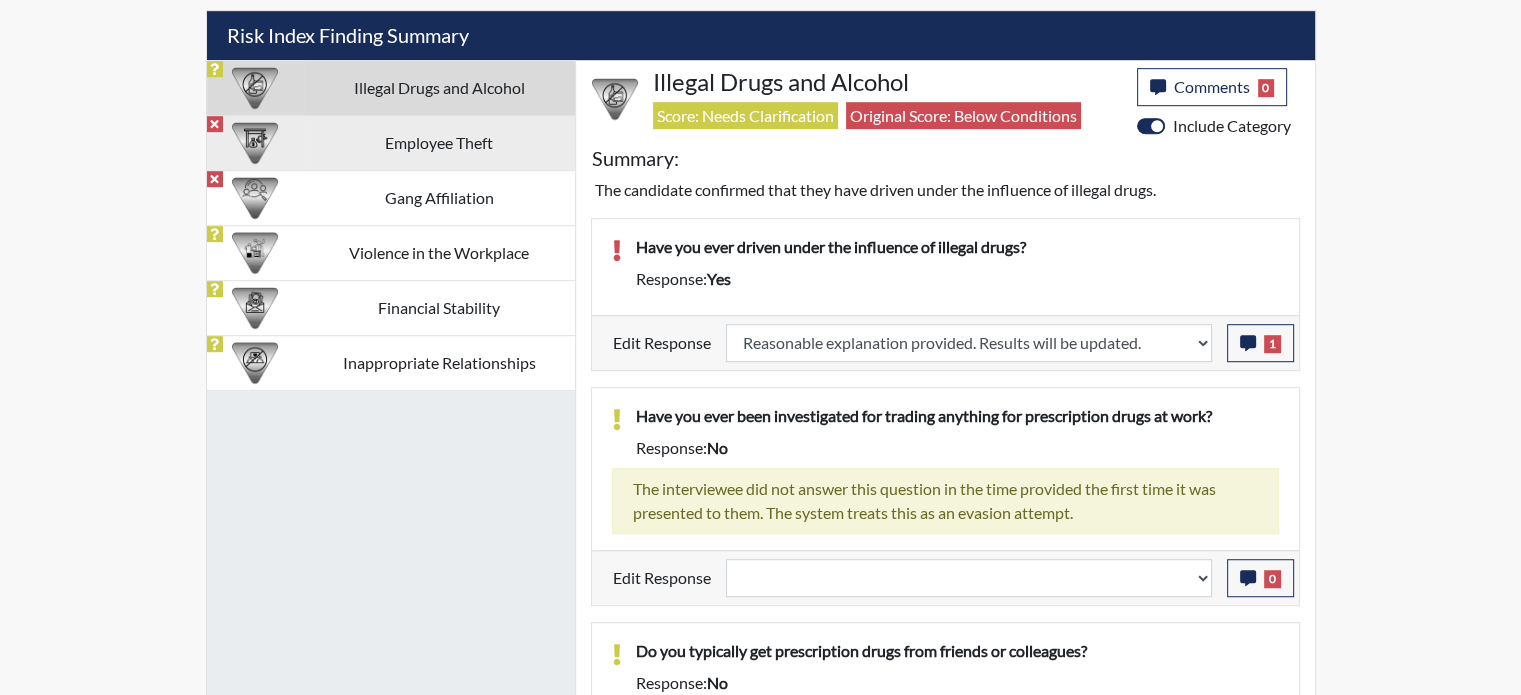 click on "Employee Theft" at bounding box center [439, 87] 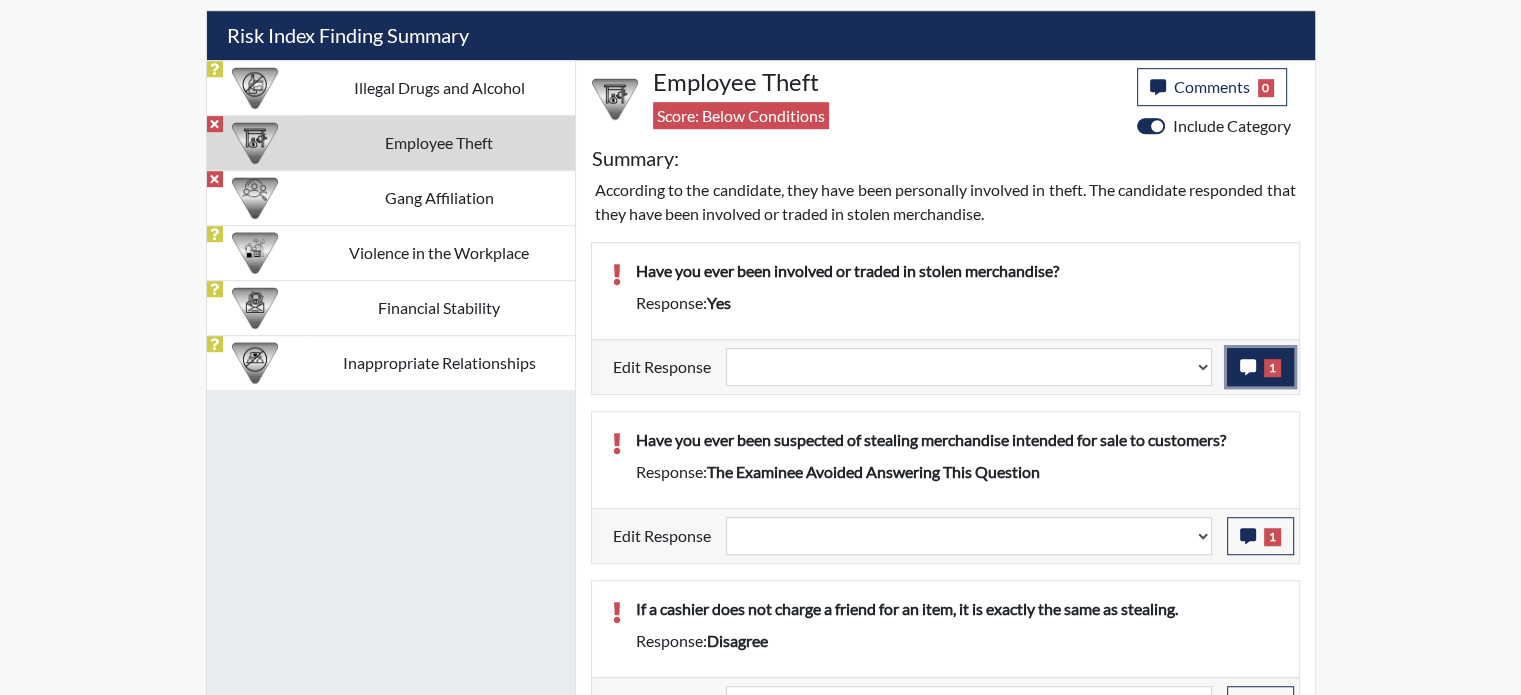 click at bounding box center (1248, 367) 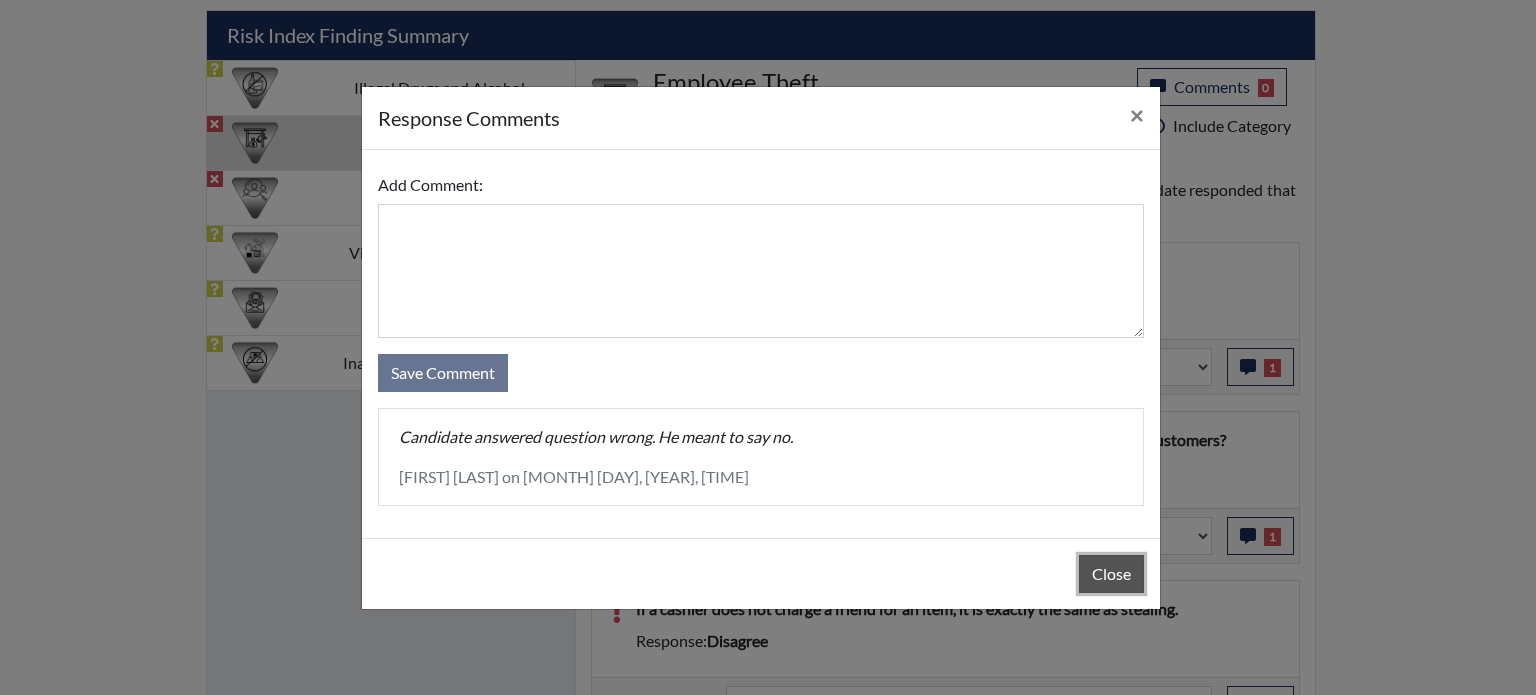 drag, startPoint x: 1112, startPoint y: 572, endPoint x: 1164, endPoint y: 531, distance: 66.21933 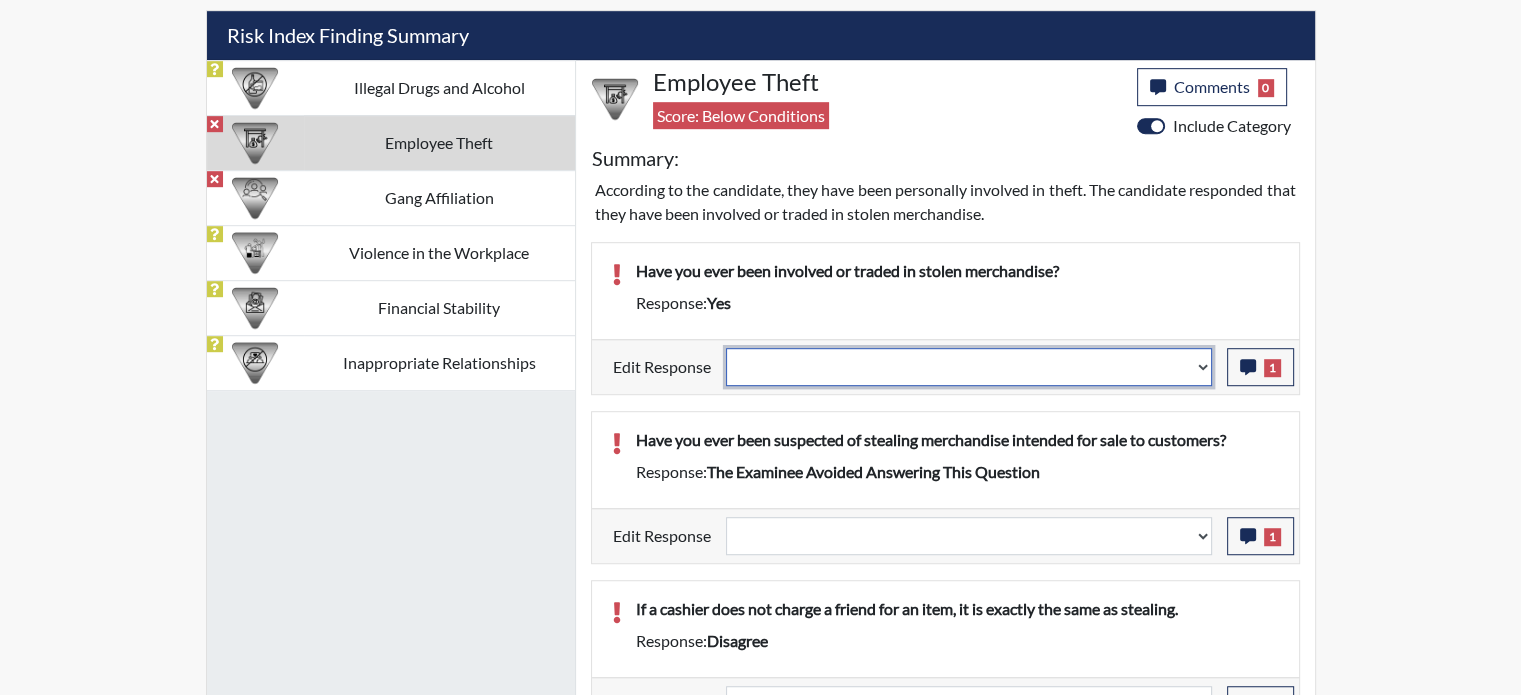 click on "Question is not relevant. Results will be updated. Reasonable explanation provided. Results will be updated. Response confirmed, which places the score below conditions. Clear the response edit. Results will be updated." at bounding box center [969, 367] 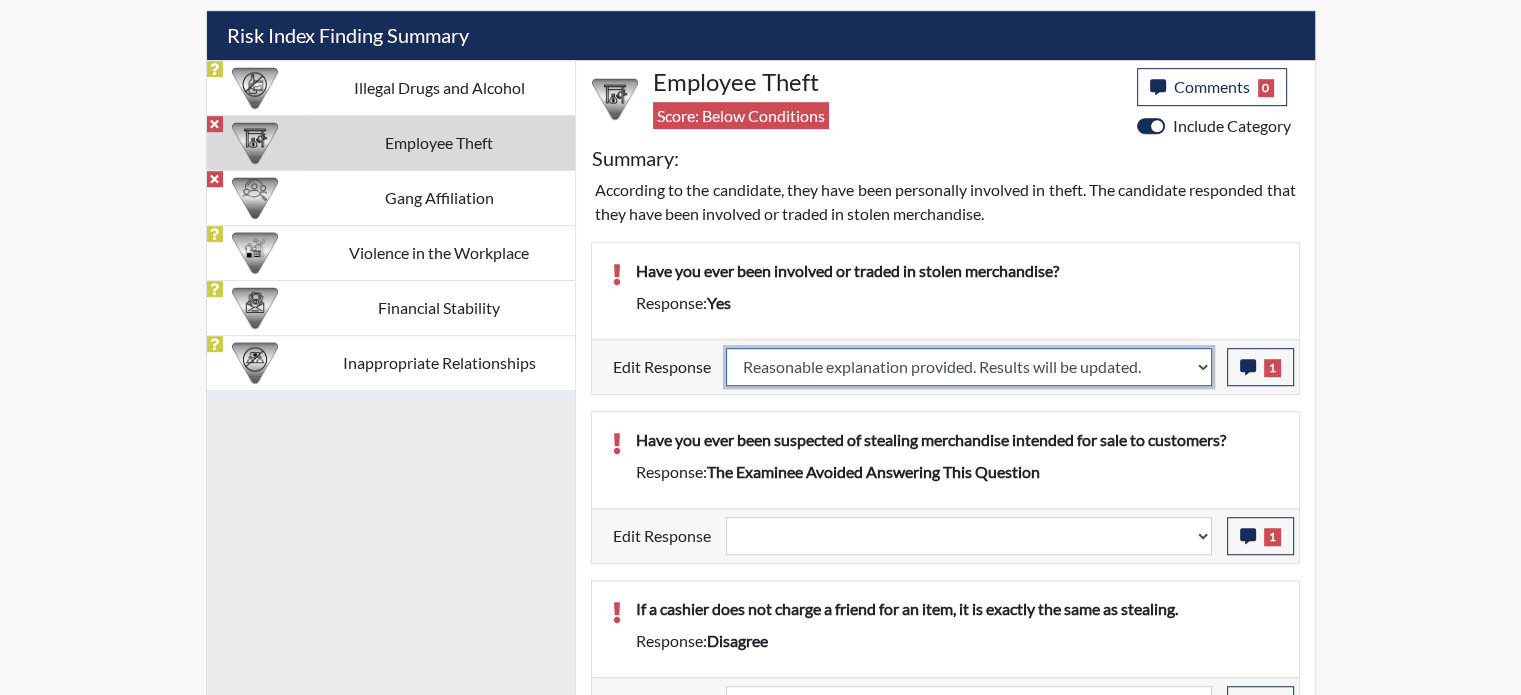 click on "Question is not relevant. Results will be updated. Reasonable explanation provided. Results will be updated. Response confirmed, which places the score below conditions. Clear the response edit. Results will be updated." at bounding box center [969, 367] 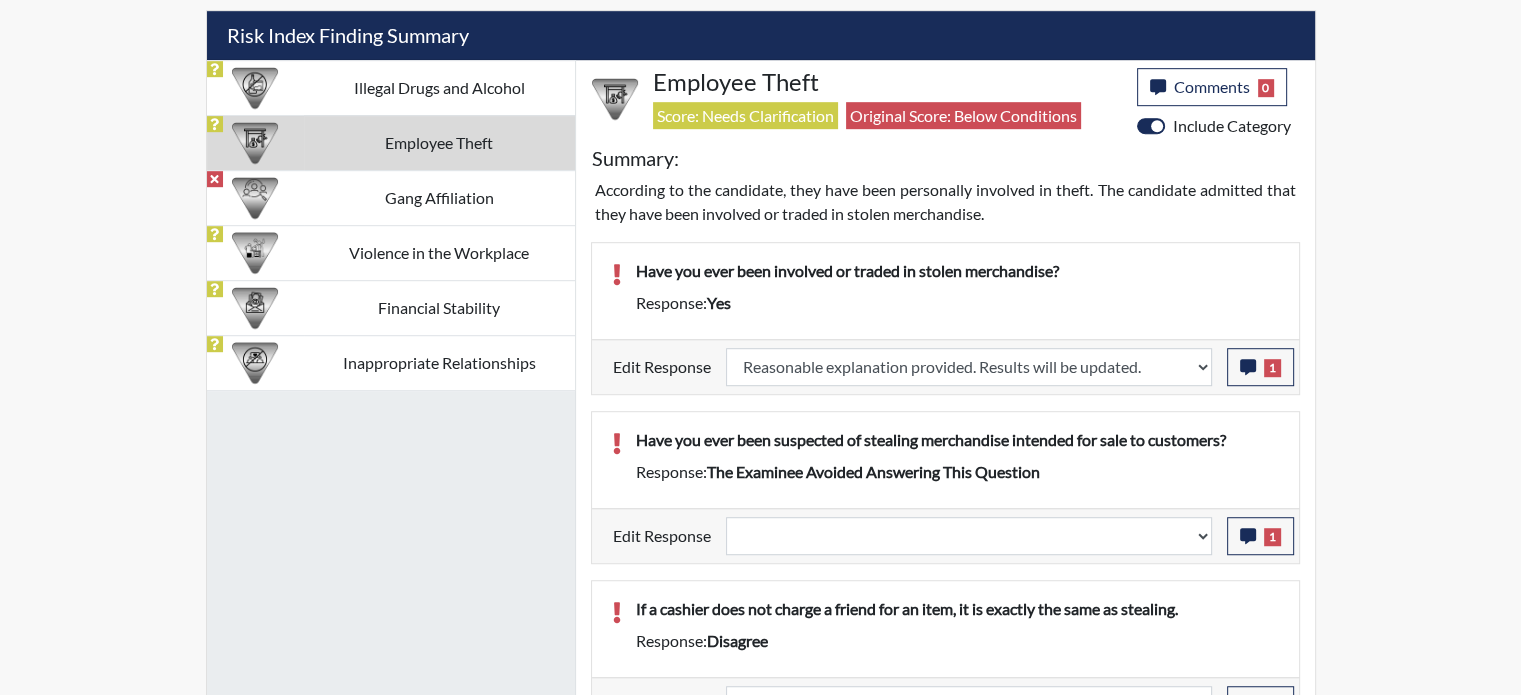 scroll, scrollTop: 999668, scrollLeft: 999168, axis: both 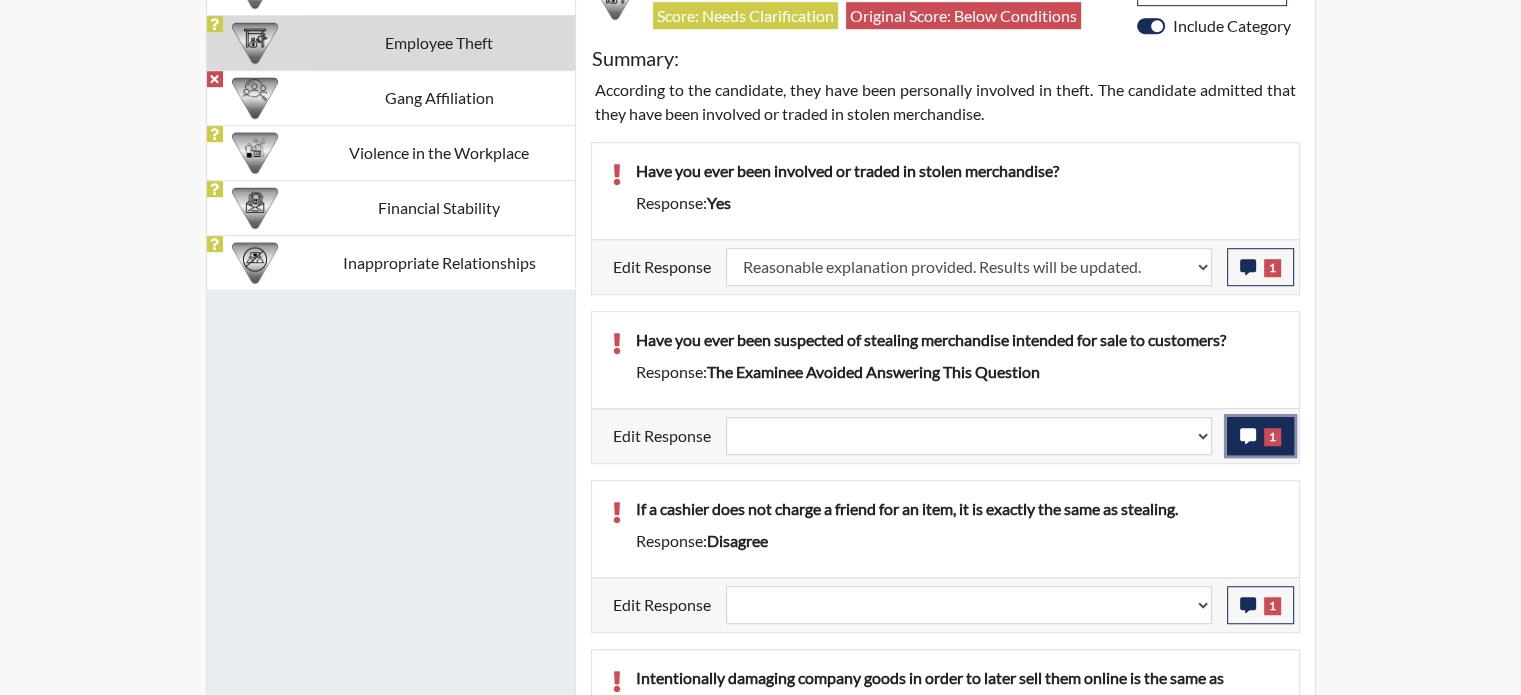 click at bounding box center (1248, 267) 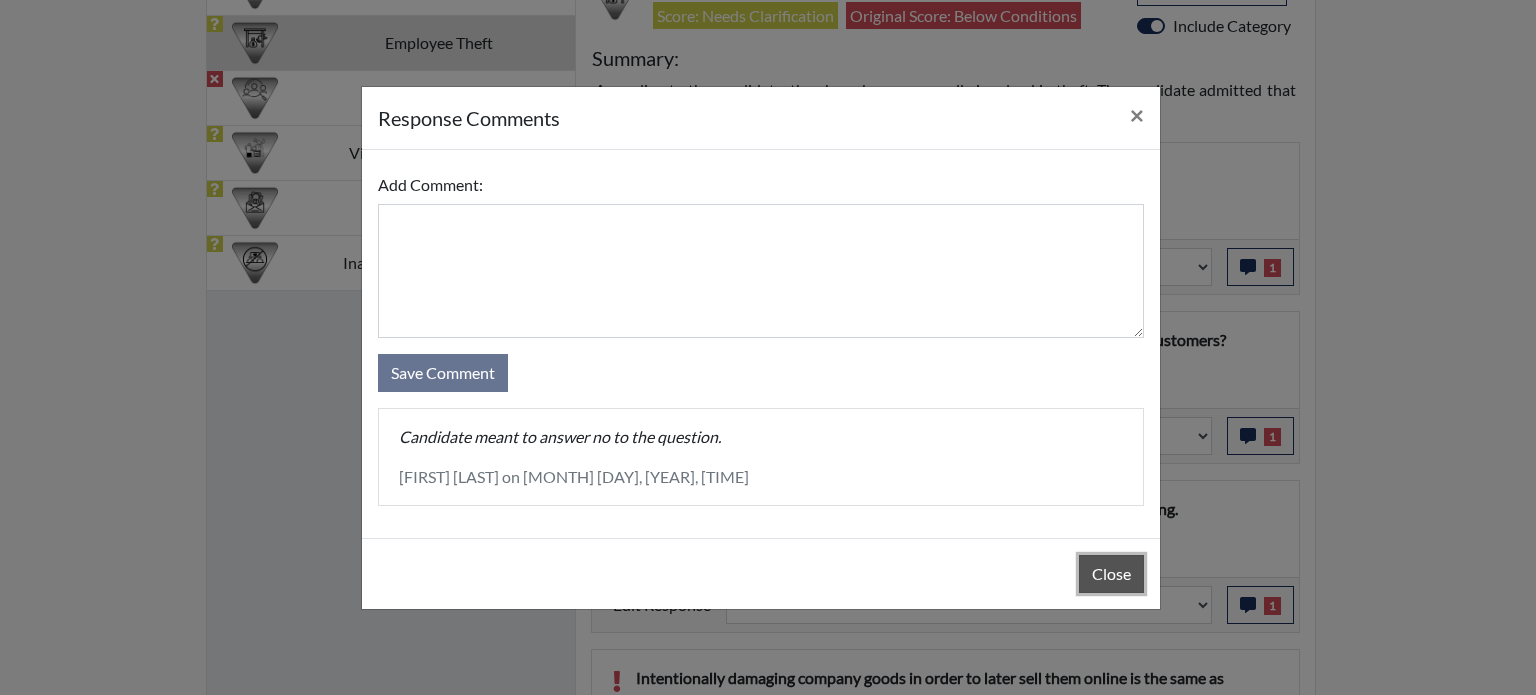click on "Close" at bounding box center (1111, 574) 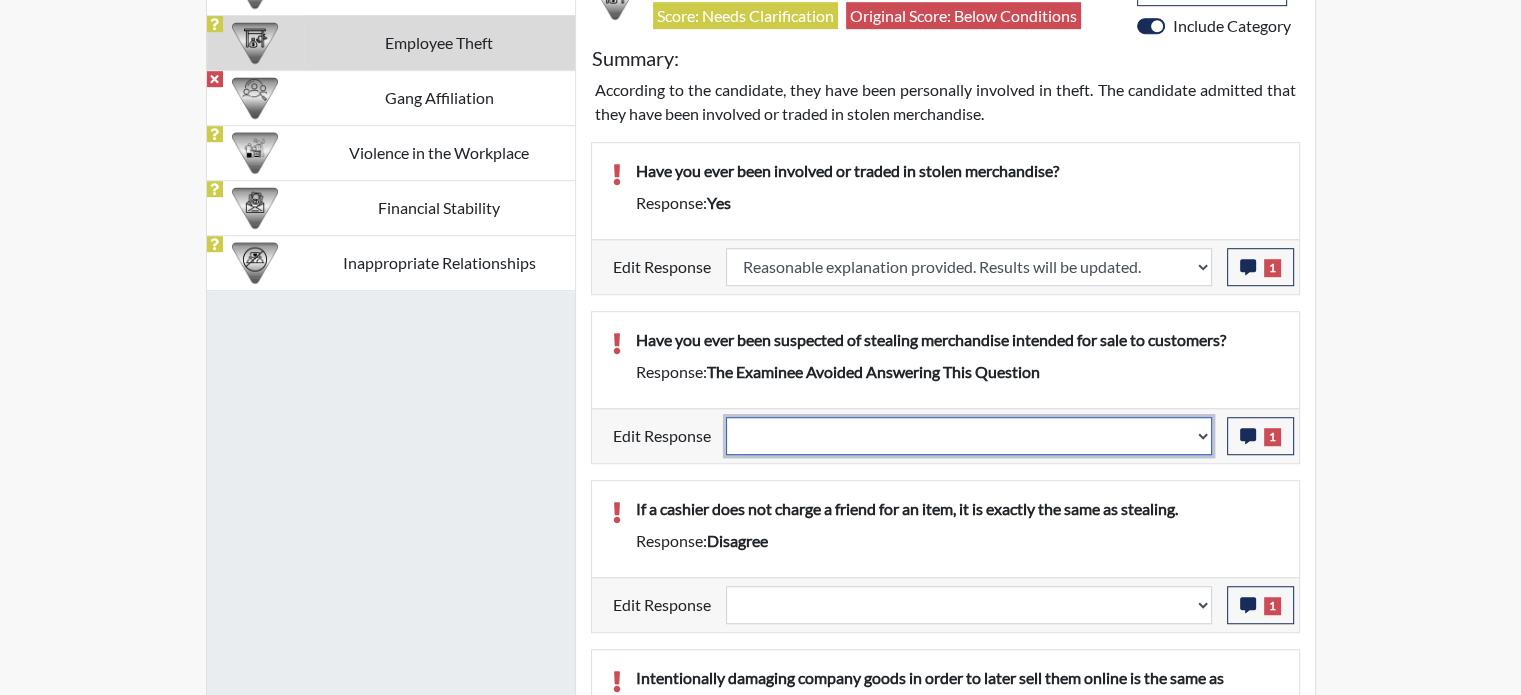 click on "Question is not relevant. Results will be updated. Reasonable explanation provided. Results will be updated. Response confirmed, which places the score below conditions. Clear the response edit. Results will be updated." at bounding box center [969, 267] 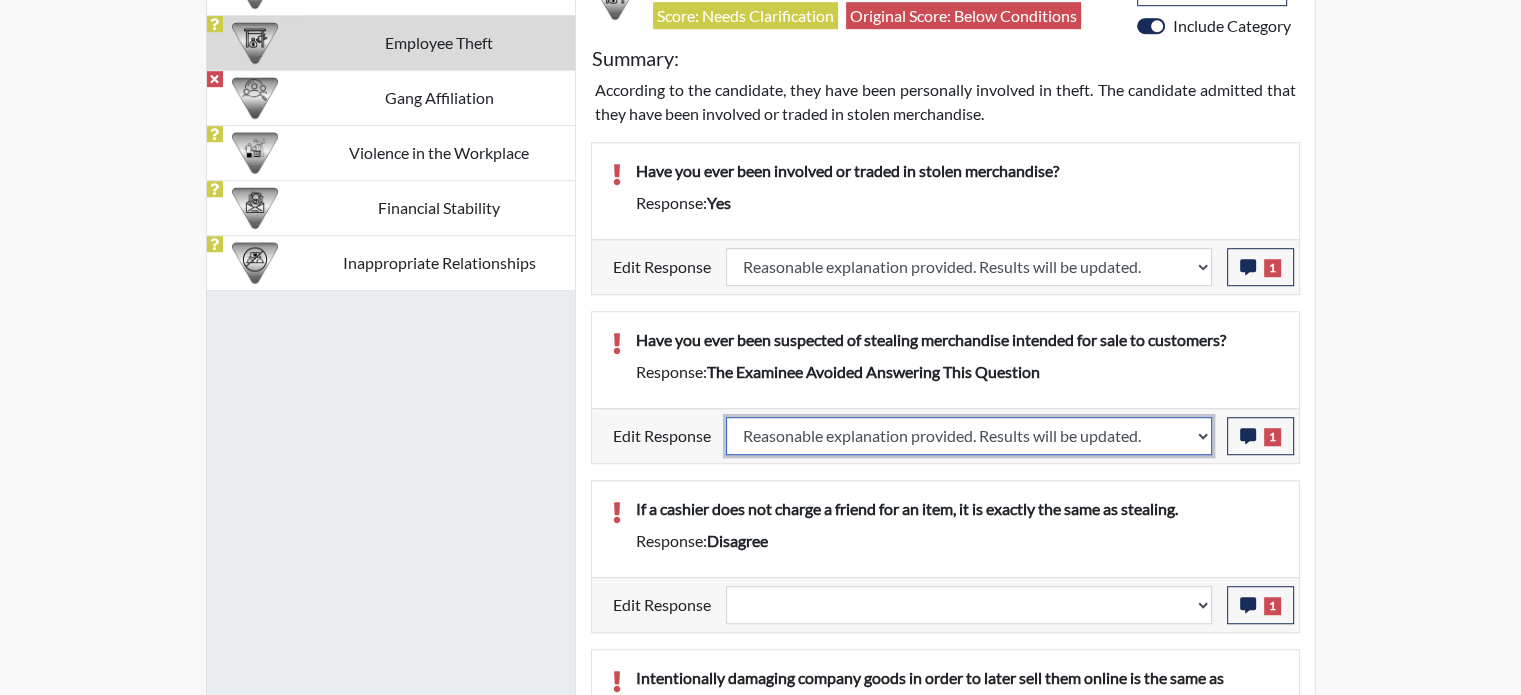 click on "Question is not relevant. Results will be updated. Reasonable explanation provided. Results will be updated. Response confirmed, which places the score below conditions. Clear the response edit. Results will be updated." at bounding box center [969, 267] 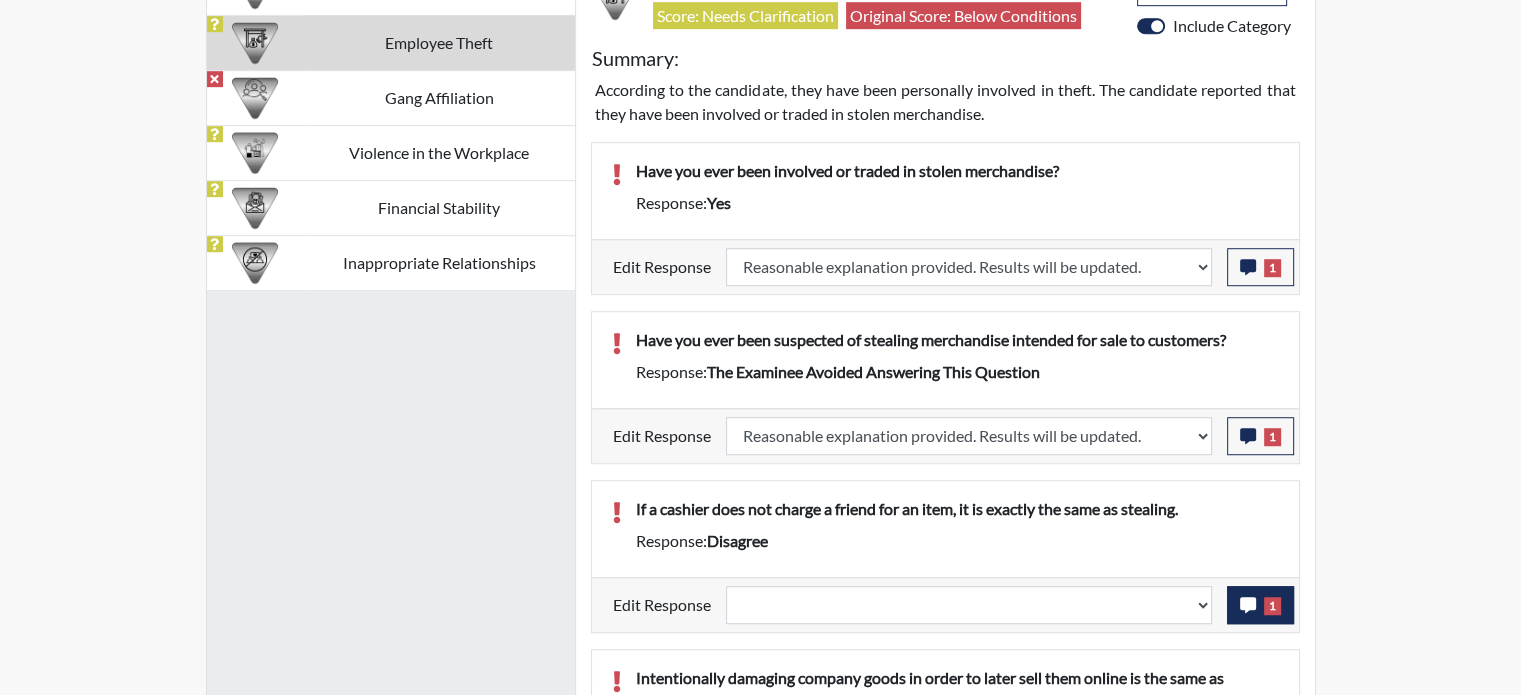 scroll, scrollTop: 999668, scrollLeft: 999168, axis: both 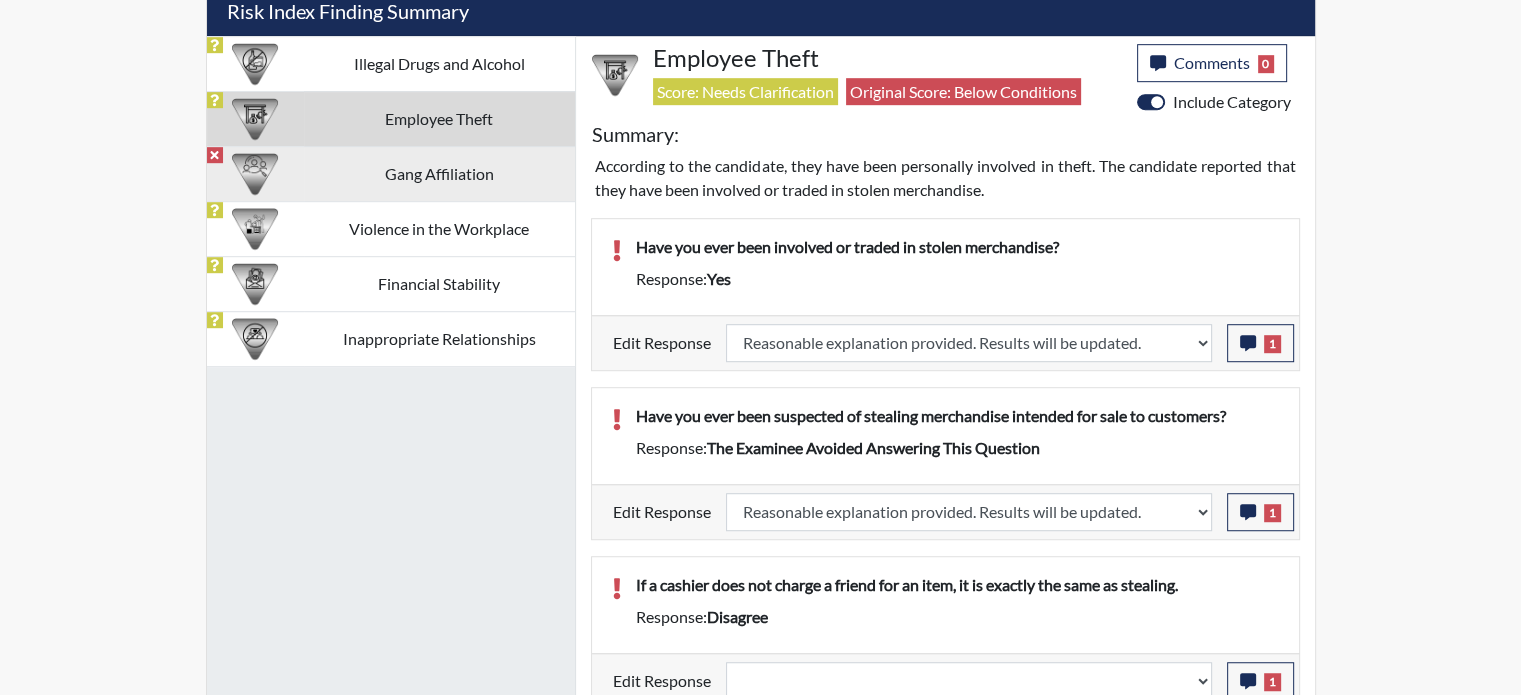click on "Gang Affiliation" at bounding box center (439, 63) 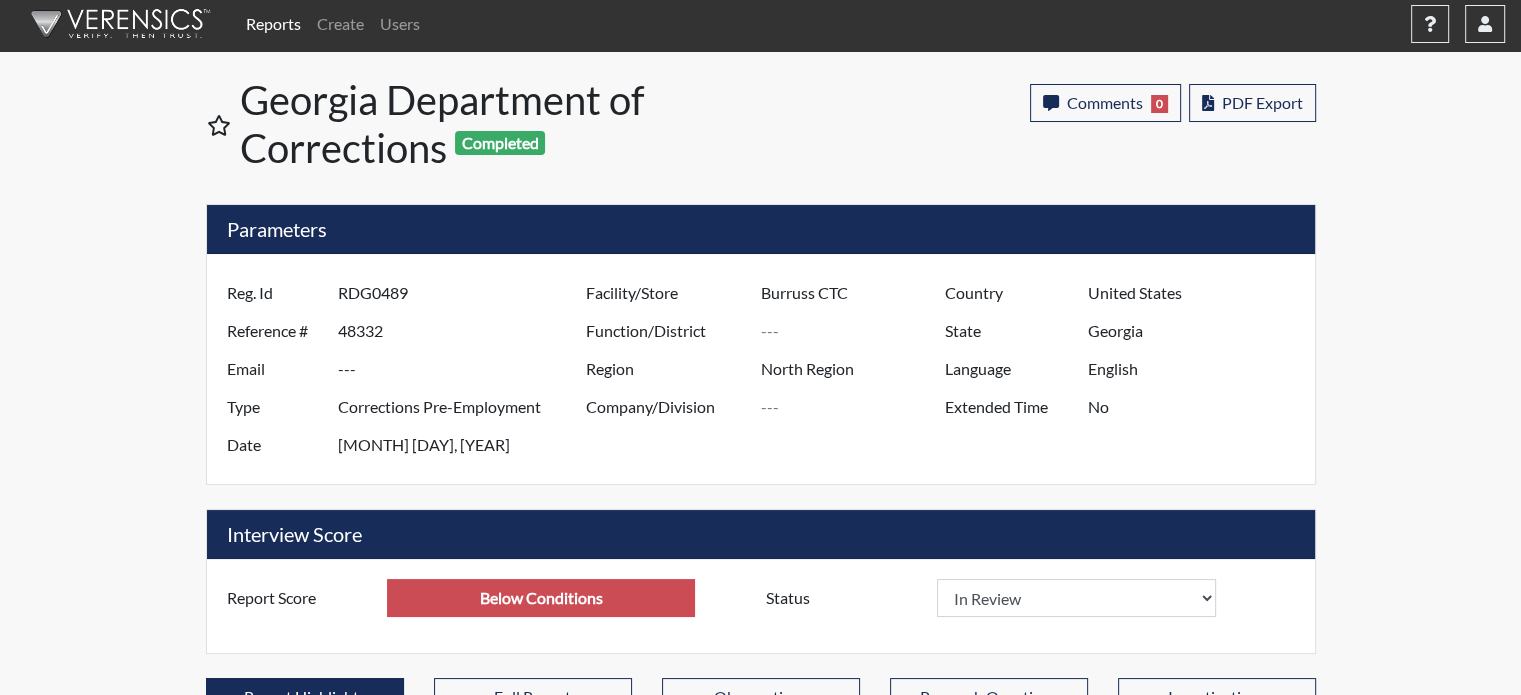 scroll, scrollTop: 0, scrollLeft: 0, axis: both 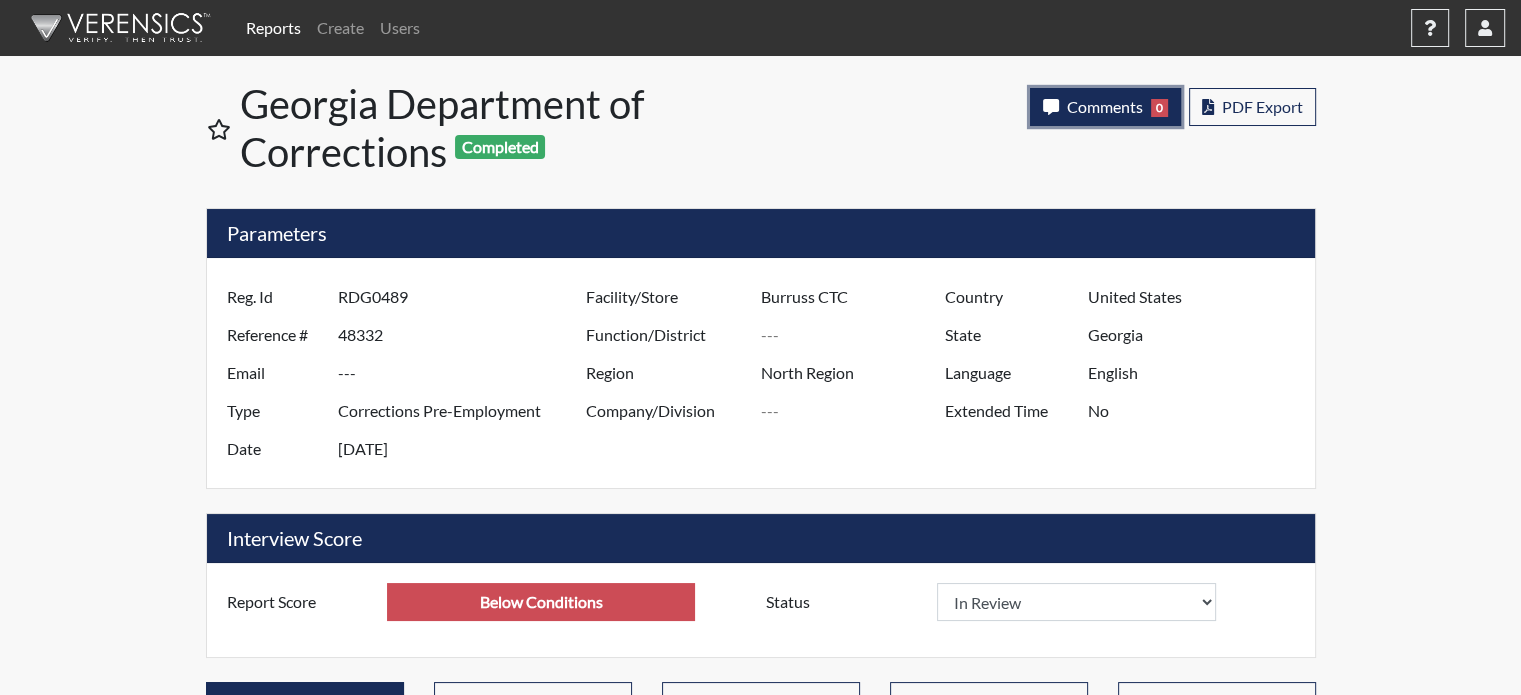 click on "Comments" at bounding box center (1105, 106) 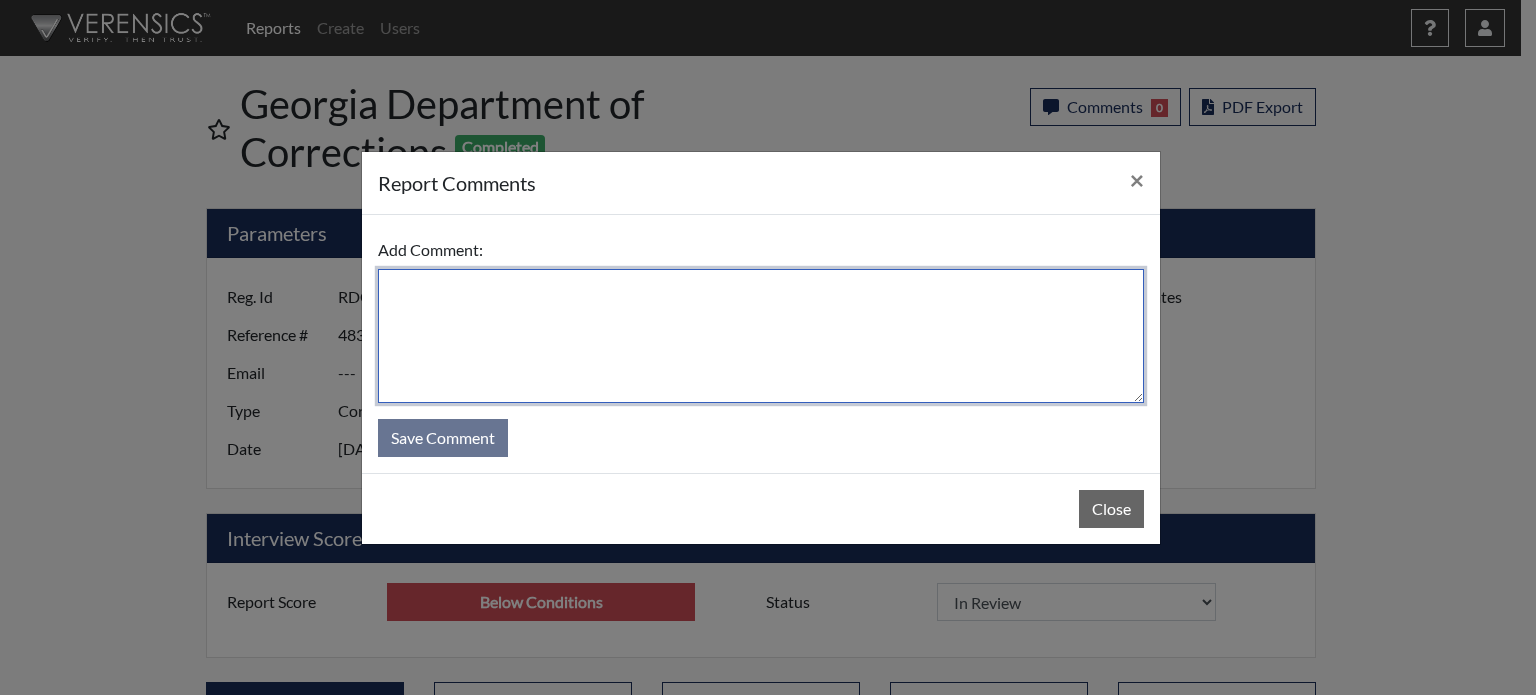 click at bounding box center (761, 336) 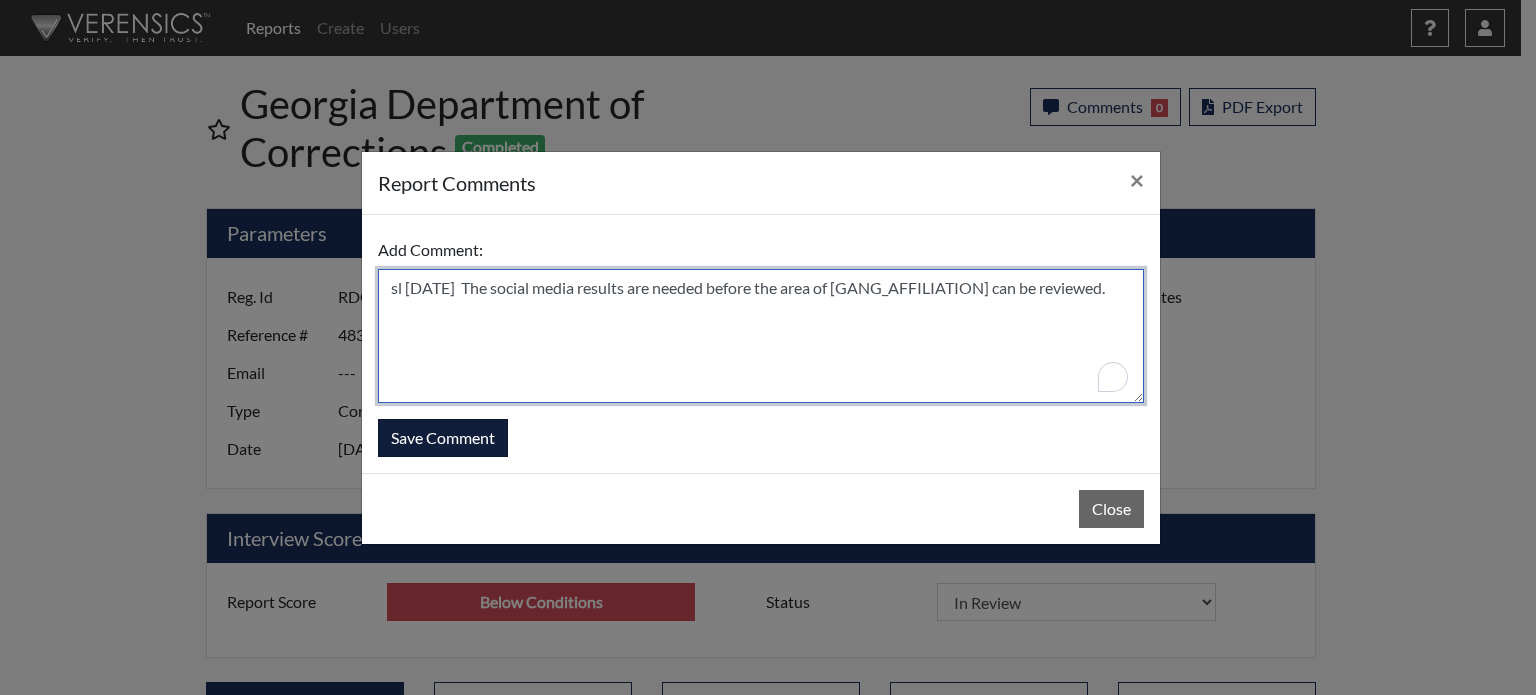 type on "sl [DATE]  The social media results are needed before the area of [GANG_AFFILIATION] can be reviewed." 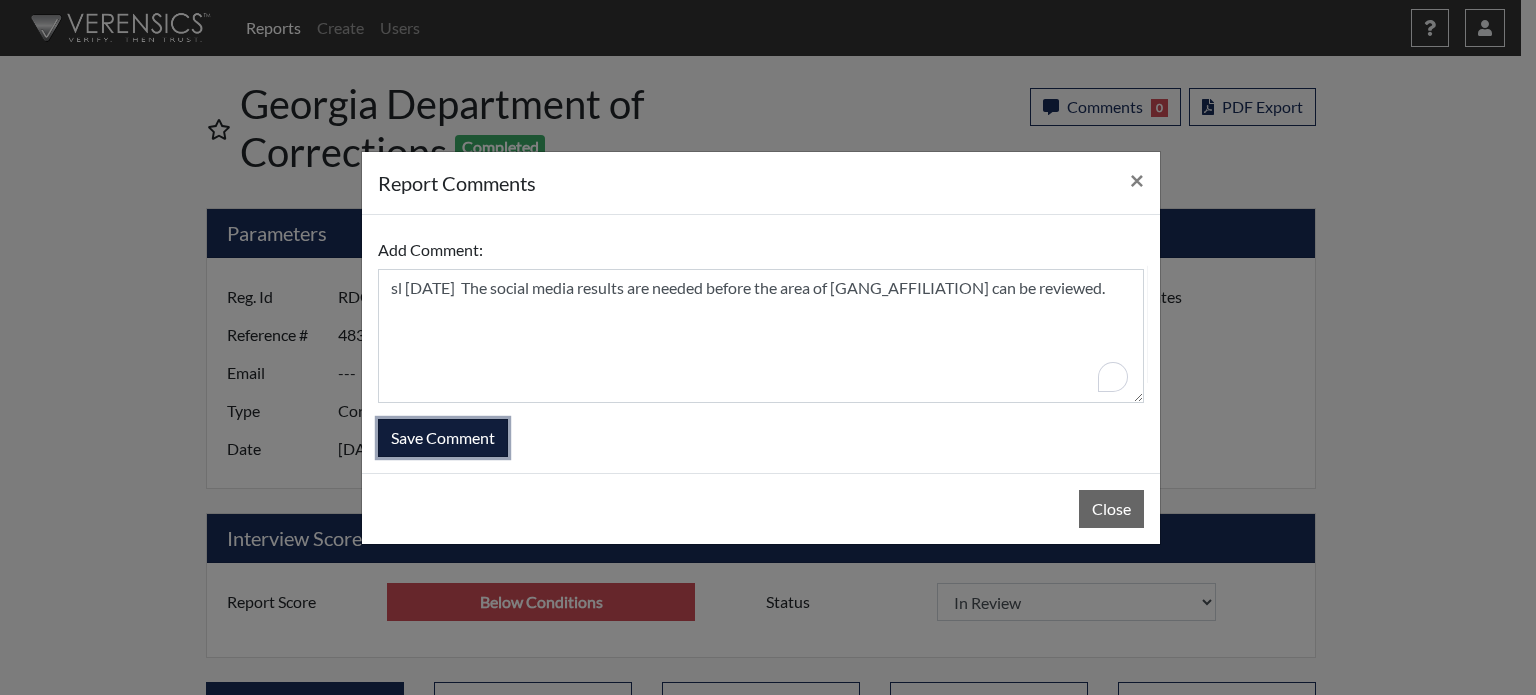 click on "Save Comment" at bounding box center (443, 438) 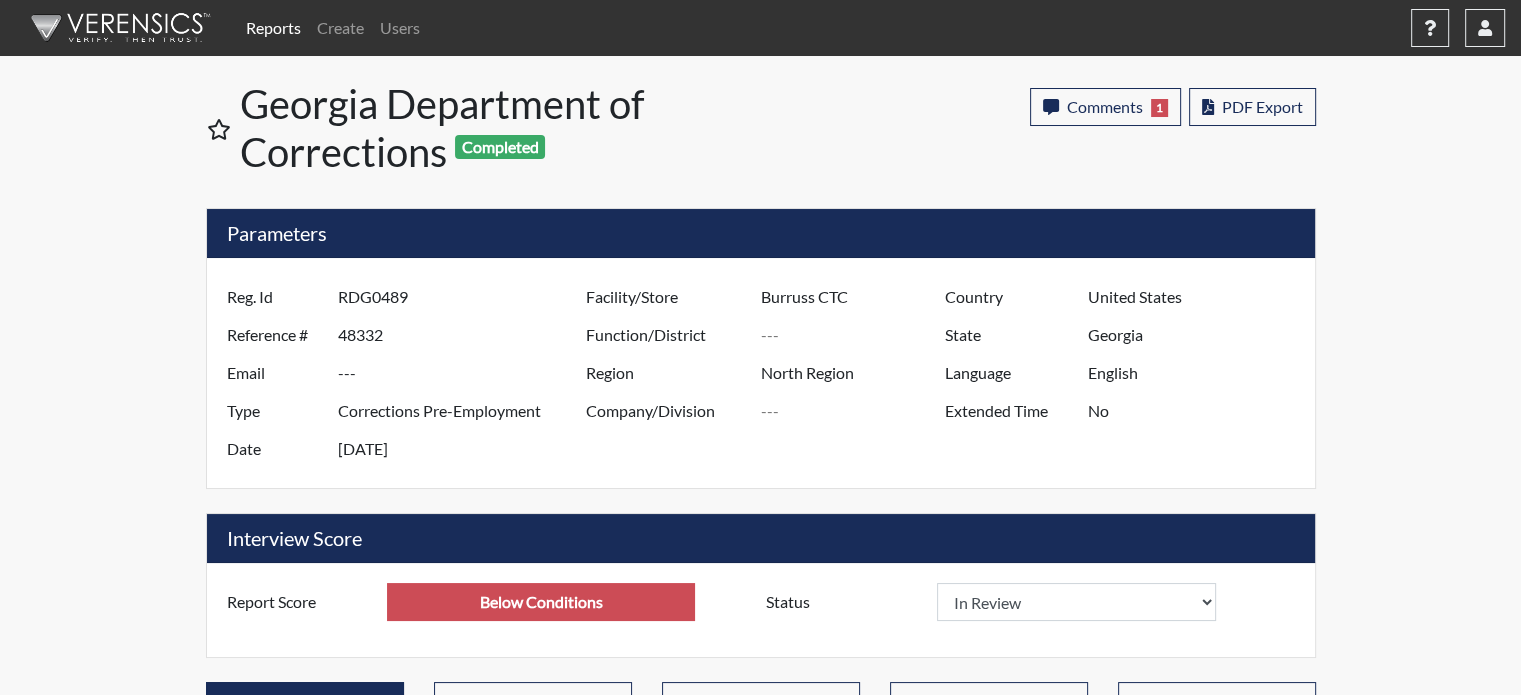 scroll, scrollTop: 999668, scrollLeft: 999168, axis: both 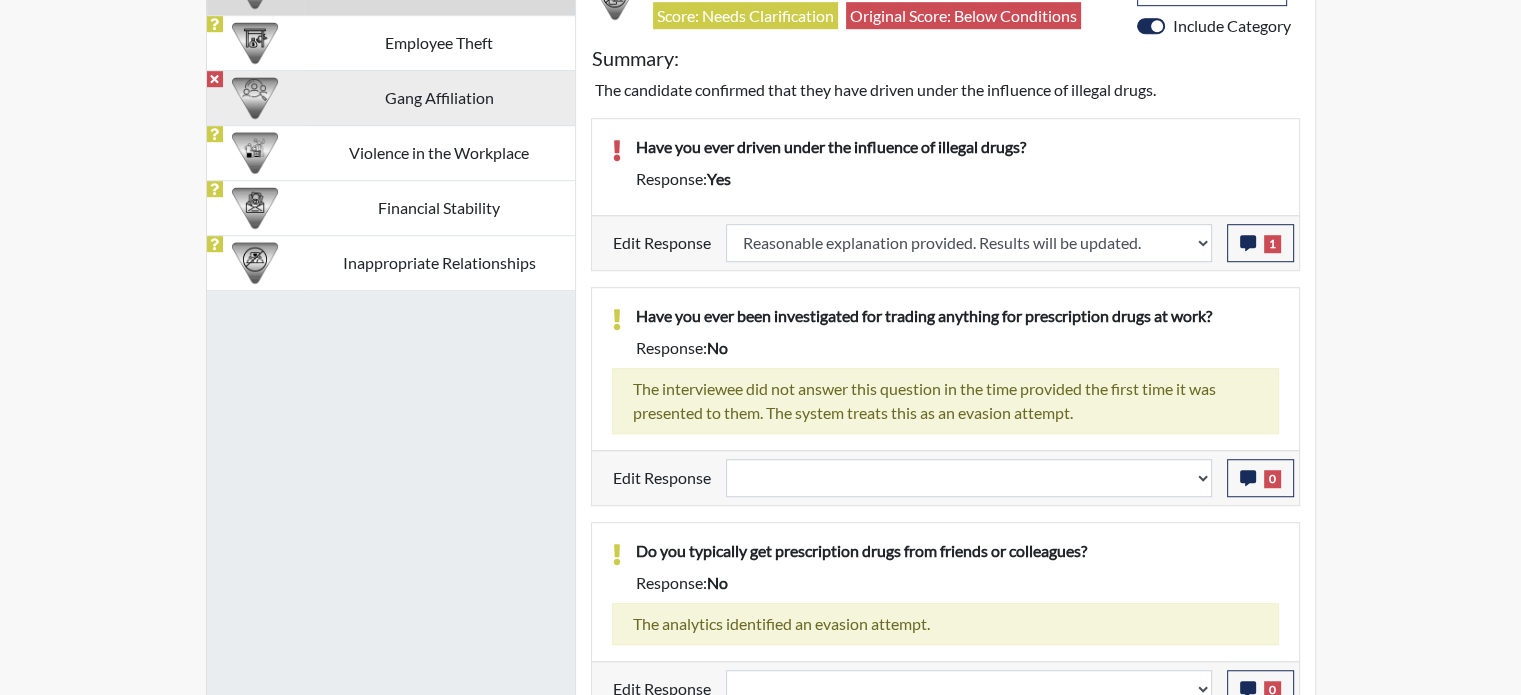 click on "Gang Affiliation" at bounding box center (439, -13) 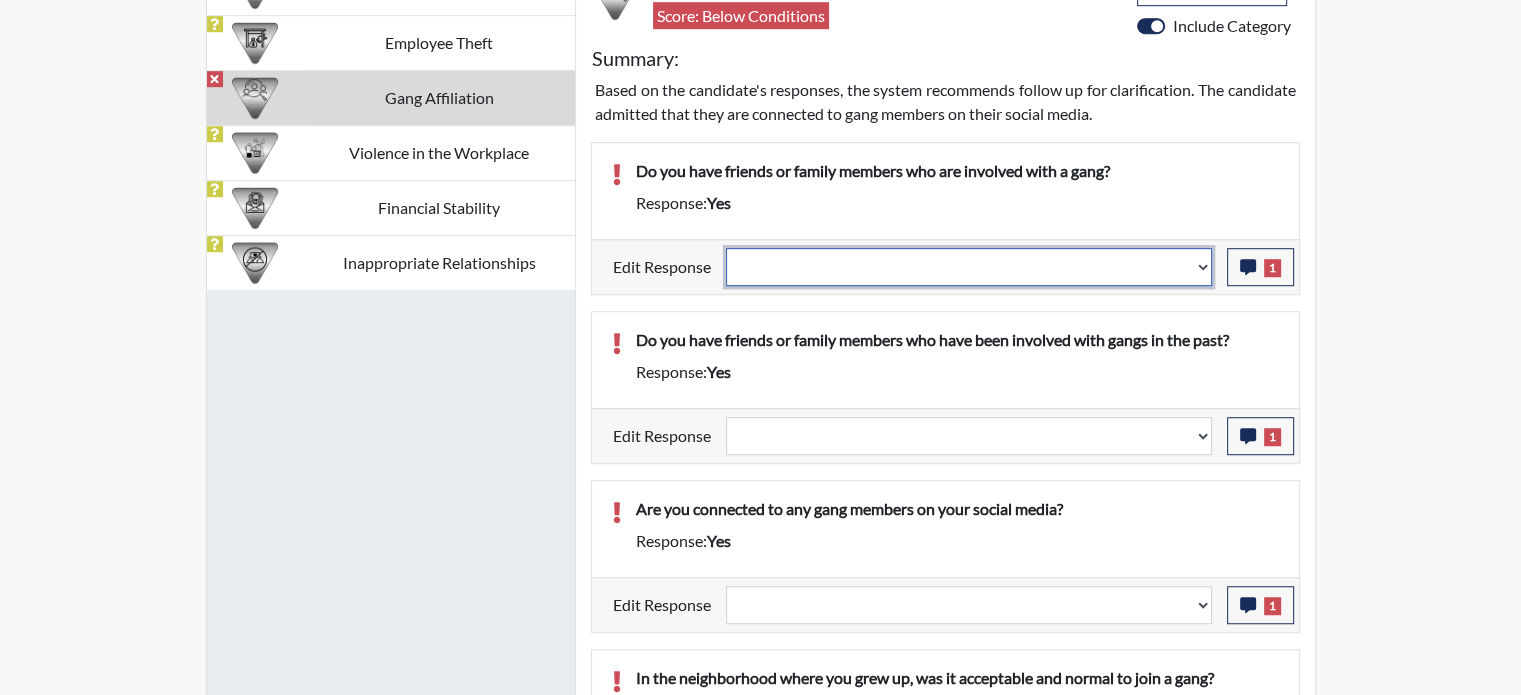 click on "Question is not relevant. Results will be updated. Reasonable explanation provided. Results will be updated. Response confirmed, which places the score below conditions. Clear the response edit. Results will be updated." at bounding box center [969, 267] 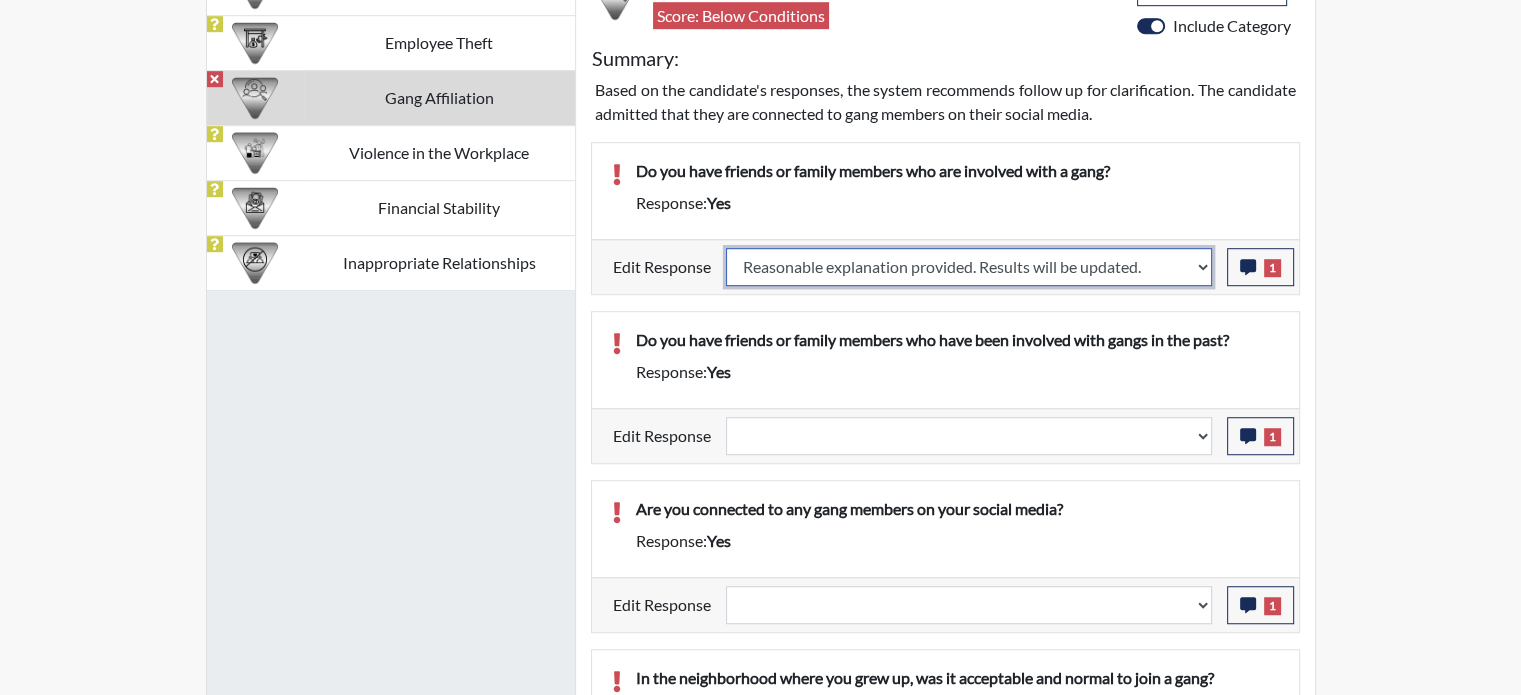 click on "Question is not relevant. Results will be updated. Reasonable explanation provided. Results will be updated. Response confirmed, which places the score below conditions. Clear the response edit. Results will be updated." at bounding box center (969, 267) 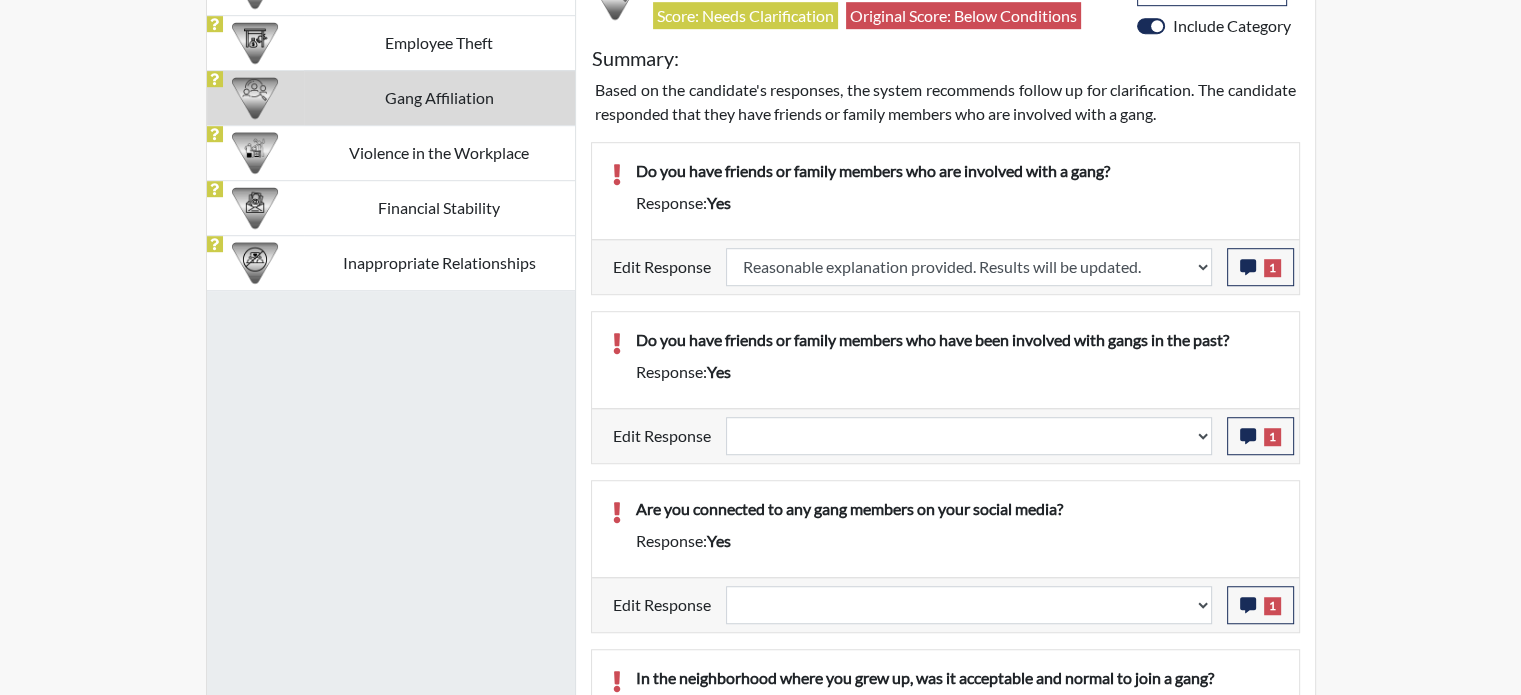 scroll, scrollTop: 999668, scrollLeft: 999168, axis: both 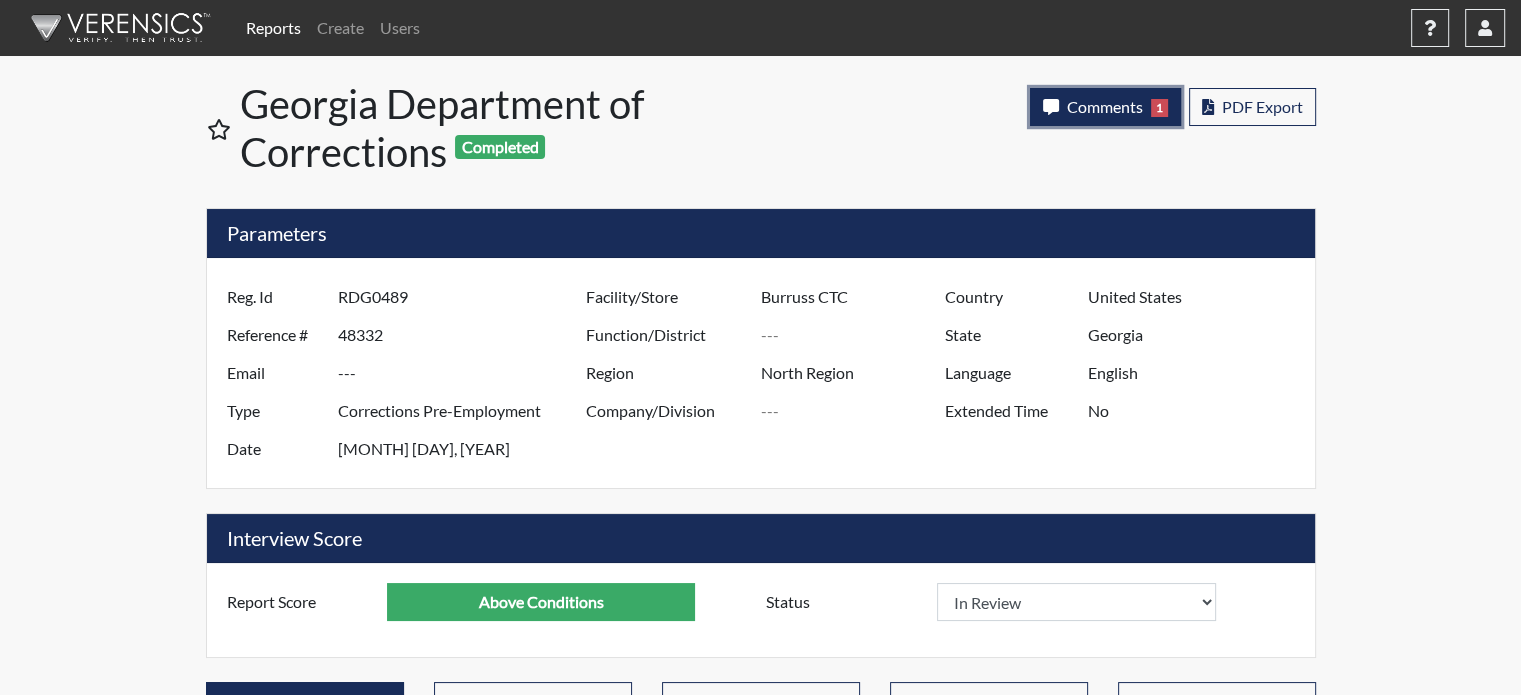 click on "Comments" at bounding box center (1105, 106) 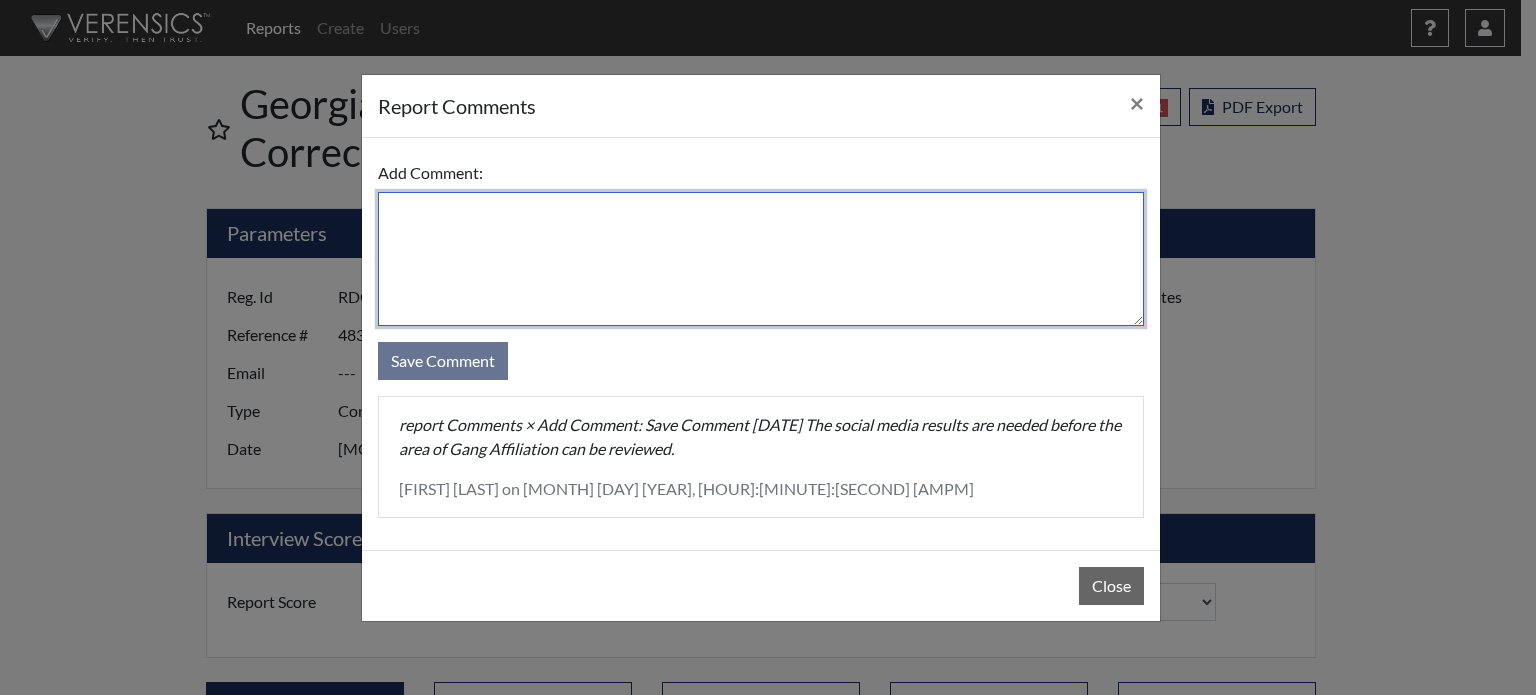 click at bounding box center (761, 259) 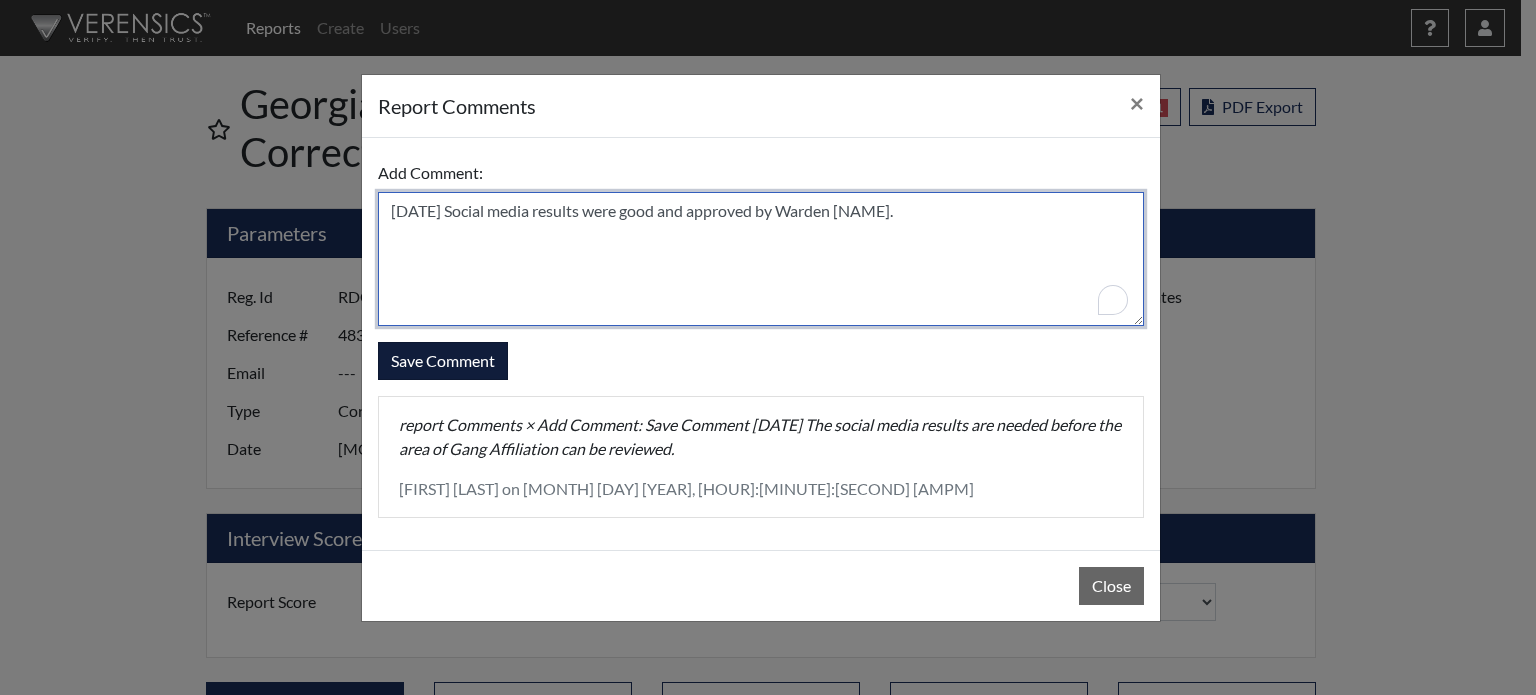 type on "SL 7/9/2025 Social media results were good and approved by Warden McMillan." 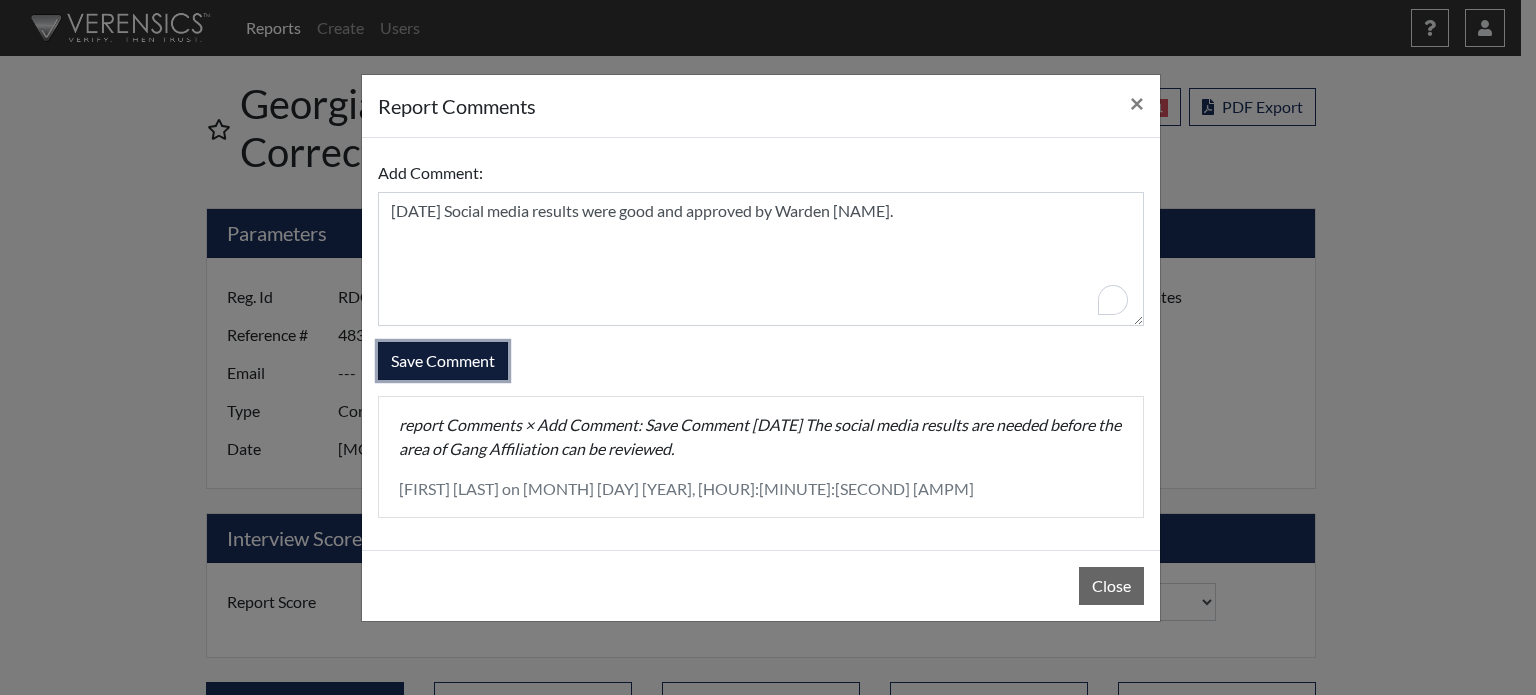 drag, startPoint x: 405, startPoint y: 379, endPoint x: 499, endPoint y: 383, distance: 94.08507 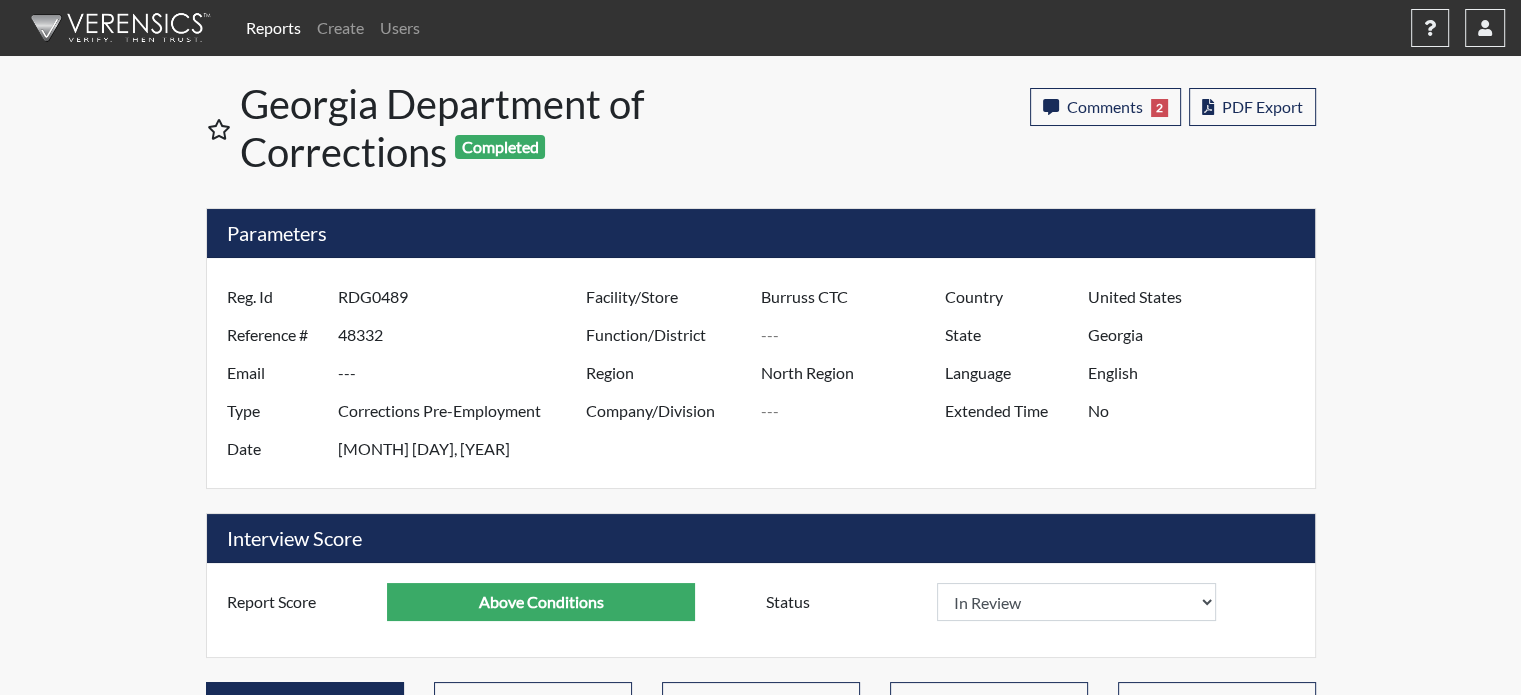 scroll, scrollTop: 999668, scrollLeft: 999168, axis: both 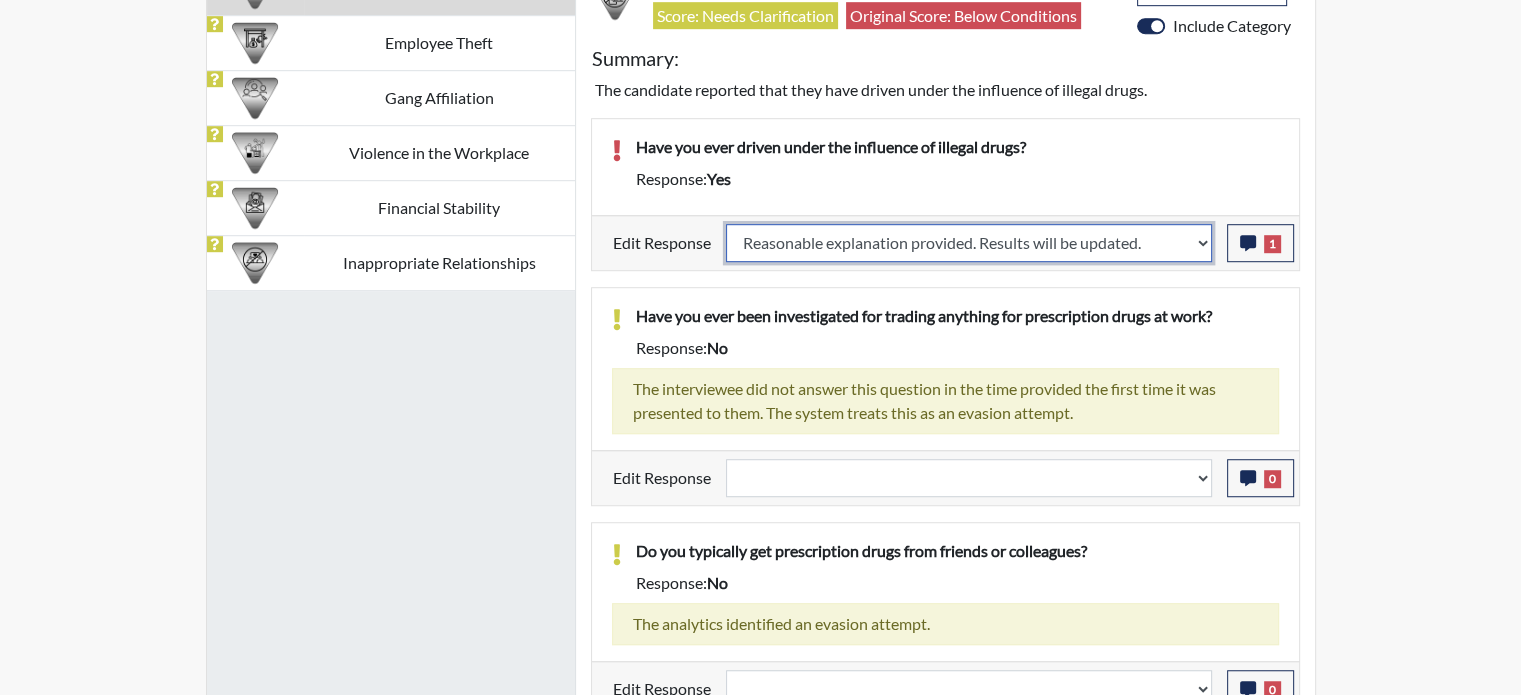 click on "Question is not relevant. Results will be updated. Reasonable explanation provided. Results will be updated. Response confirmed, which places the score below conditions. Clear the response edit. Results will be updated." at bounding box center (969, 243) 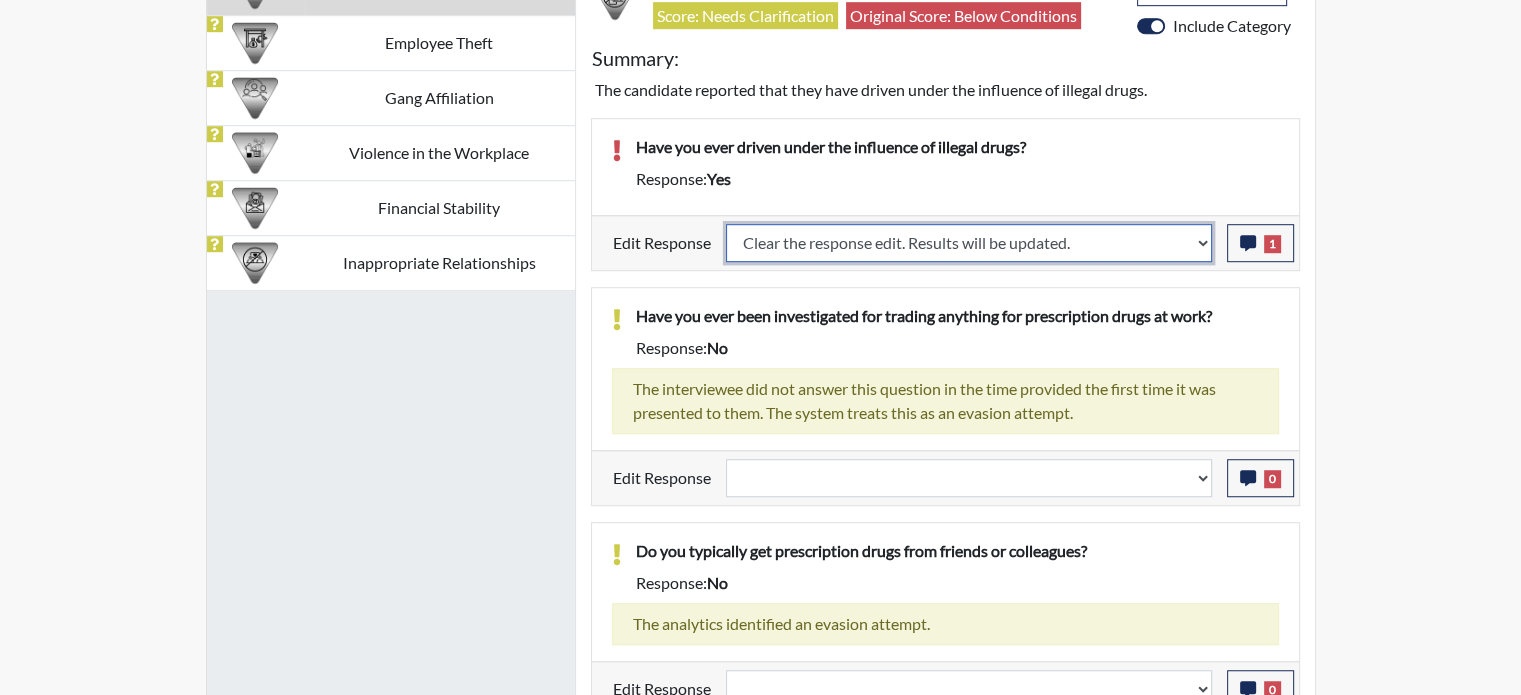 click on "Question is not relevant. Results will be updated. Reasonable explanation provided. Results will be updated. Response confirmed, which places the score below conditions. Clear the response edit. Results will be updated." at bounding box center (969, 243) 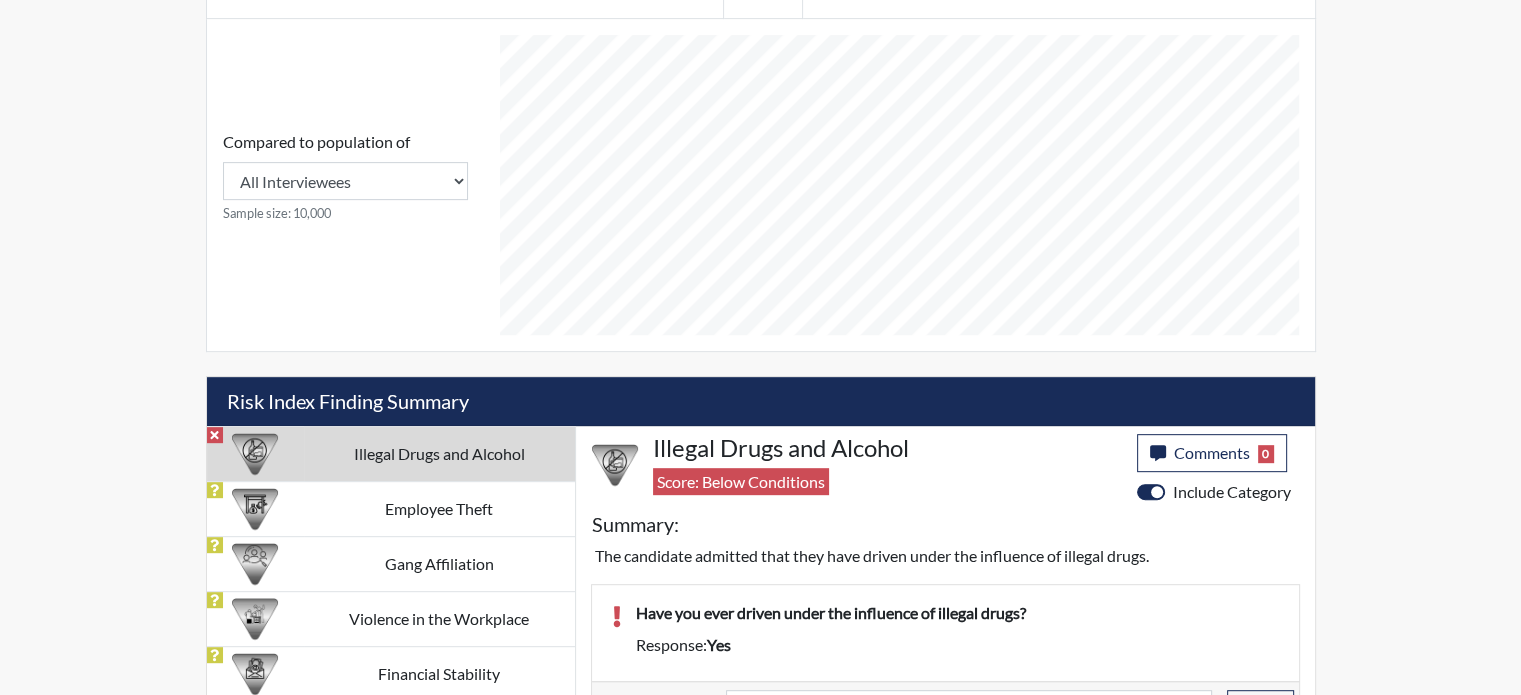 scroll, scrollTop: 800, scrollLeft: 0, axis: vertical 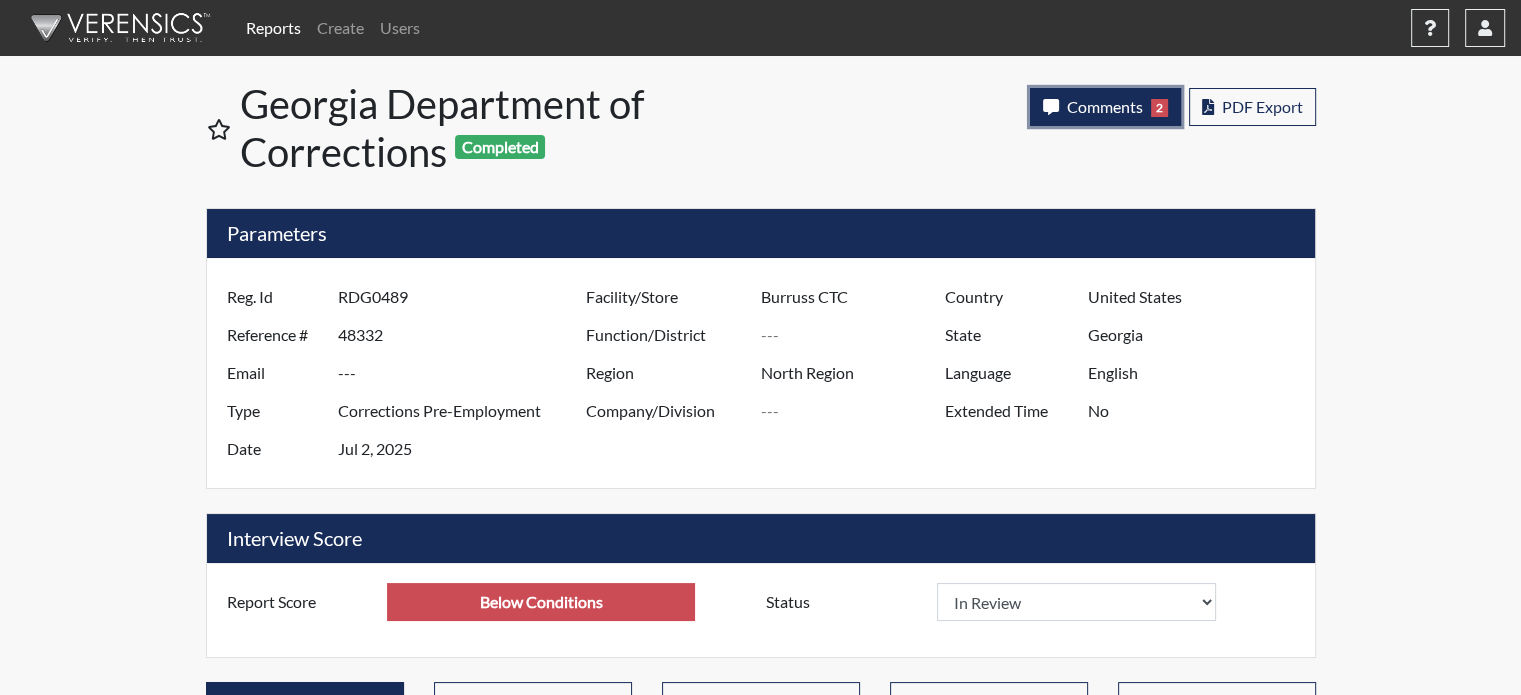 click on "Comments" at bounding box center (1105, 106) 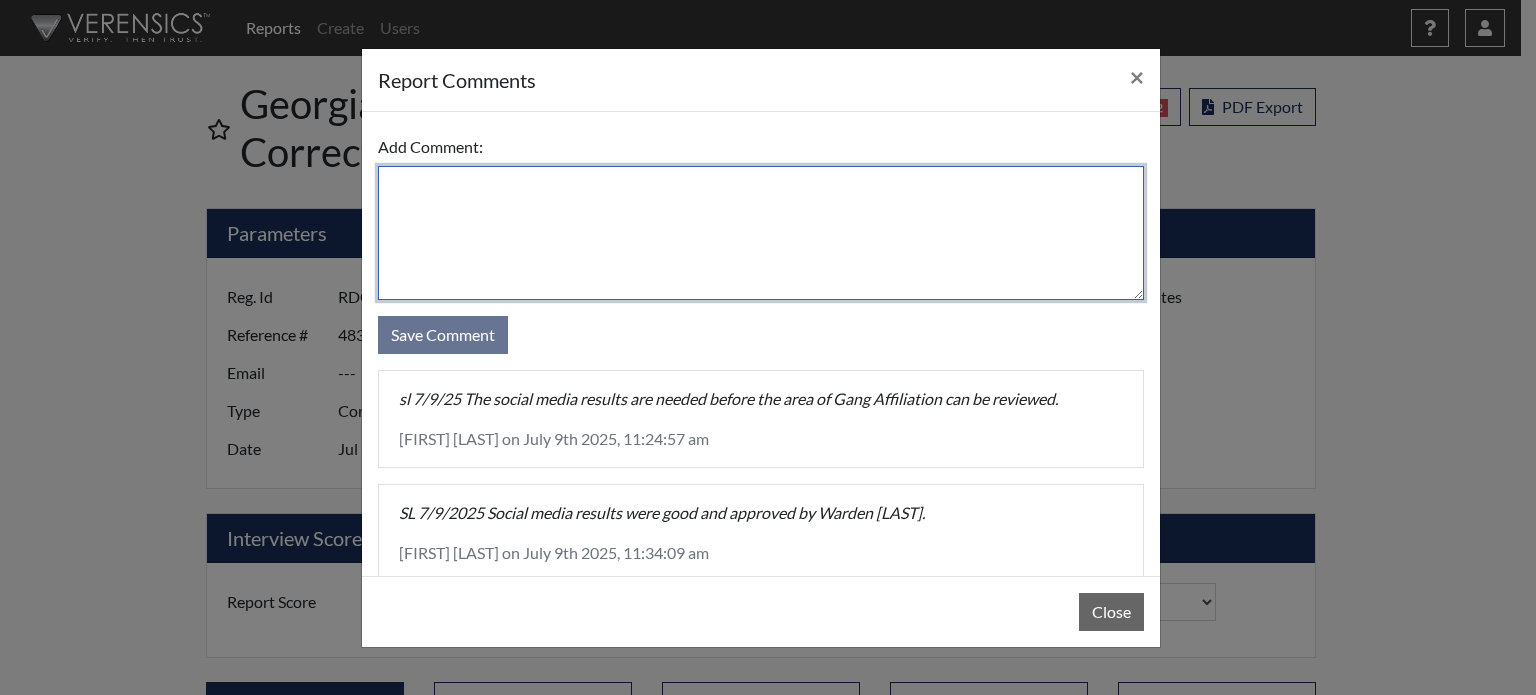 click at bounding box center [761, 233] 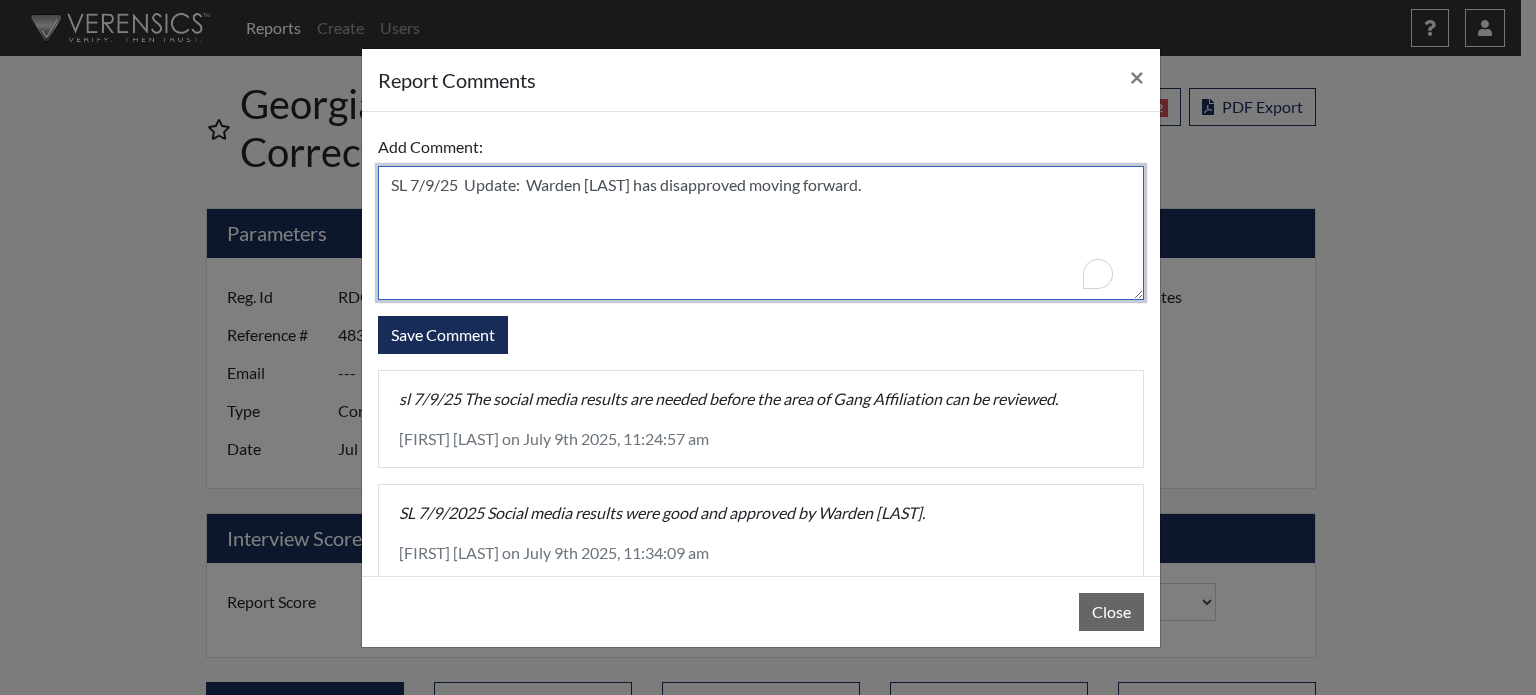 paste on "Good morning,
Do not continue with this applicant.
[FIRST] [LAST], Warden
Burruss Correctional Training Center
1000 Indian Springs Drive
[CITY], [STATE] [ZIP]" 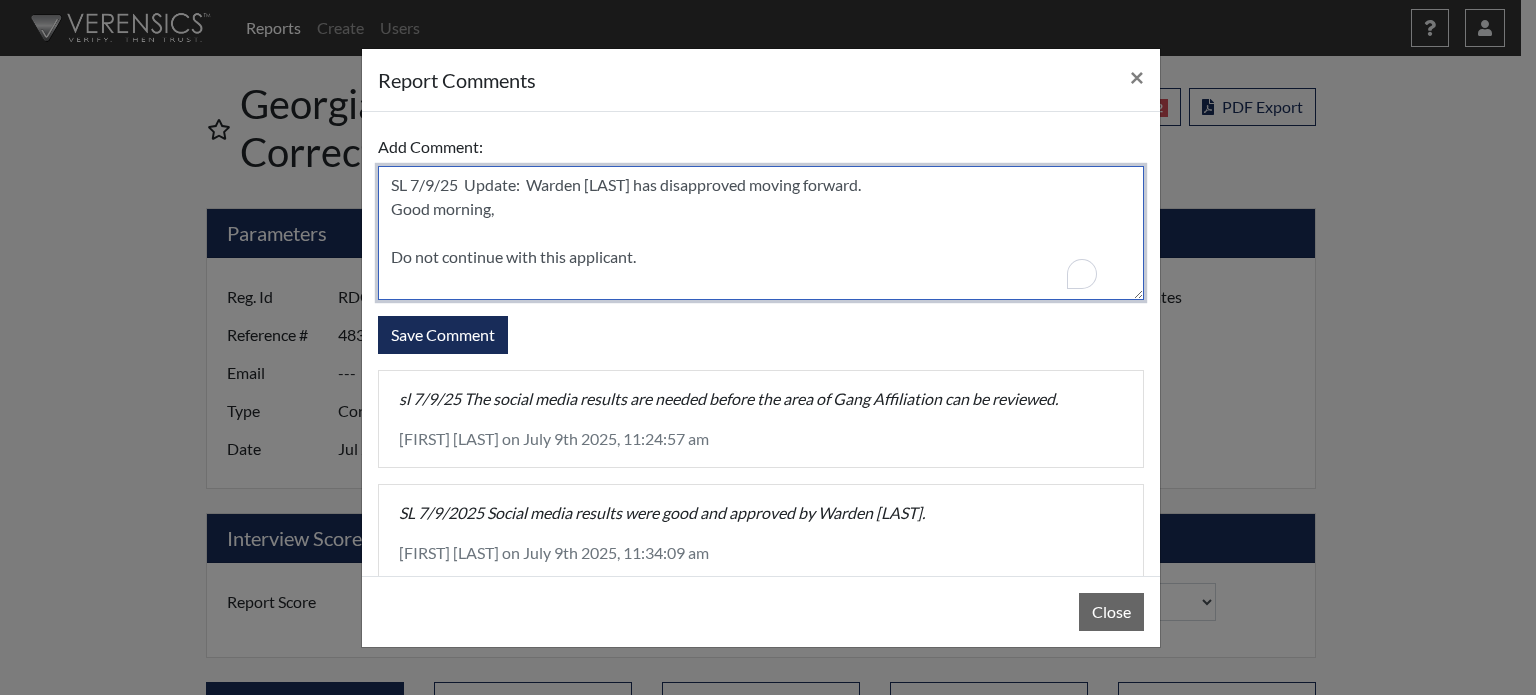 scroll, scrollTop: 112, scrollLeft: 0, axis: vertical 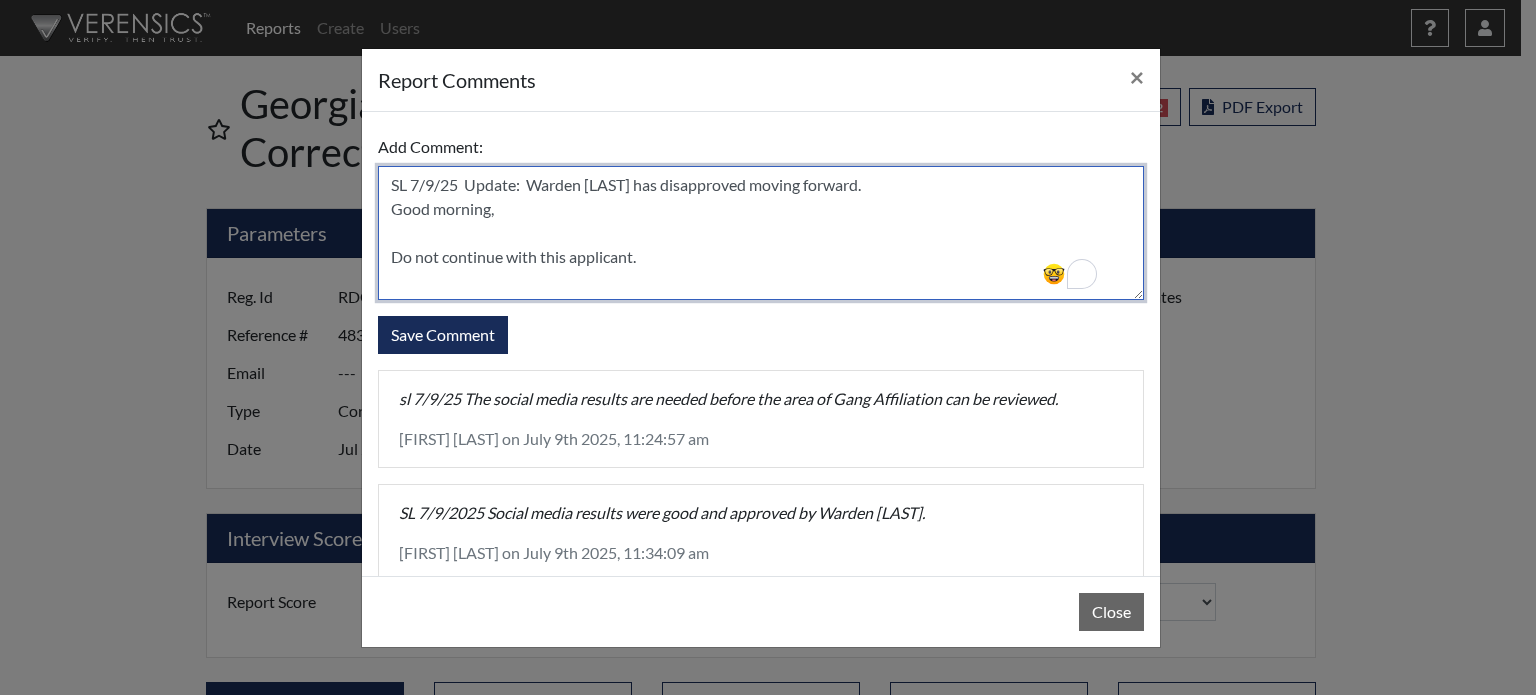 click on "SL 7/9/25  Update:  Warden [LAST] has disapproved moving forward.
Good morning,
Do not continue with this applicant.
[FIRST] [LAST], Warden
Burruss Correctional Training Center
1000 Indian Springs Drive
[CITY], [STATE] [ZIP]" at bounding box center [761, 233] 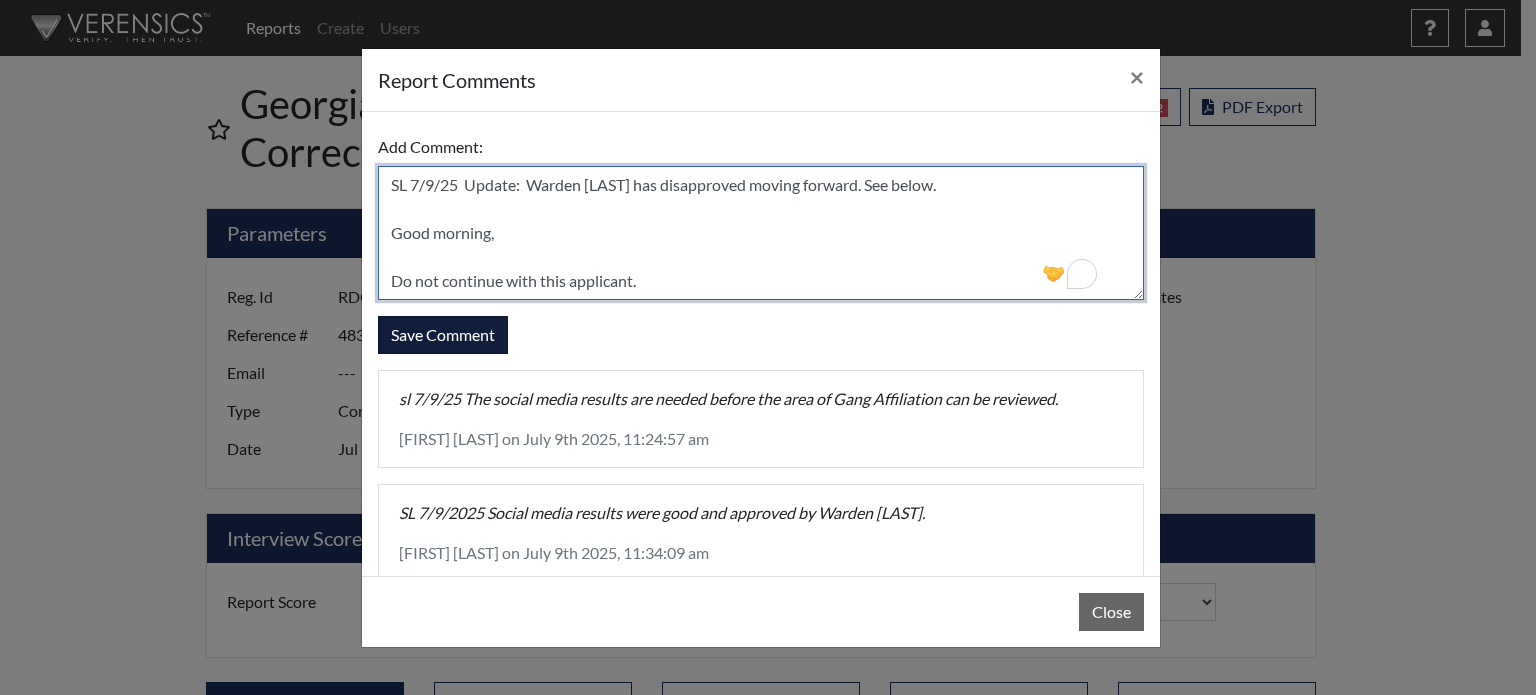 type on "SL 7/9/25  Update:  Warden [LAST] has disapproved moving forward. See below.
Good morning,
Do not continue with this applicant.
[FIRST] [LAST], Warden
Burruss Correctional Training Center
1000 Indian Springs Drive
[CITY], [STATE] [ZIP]" 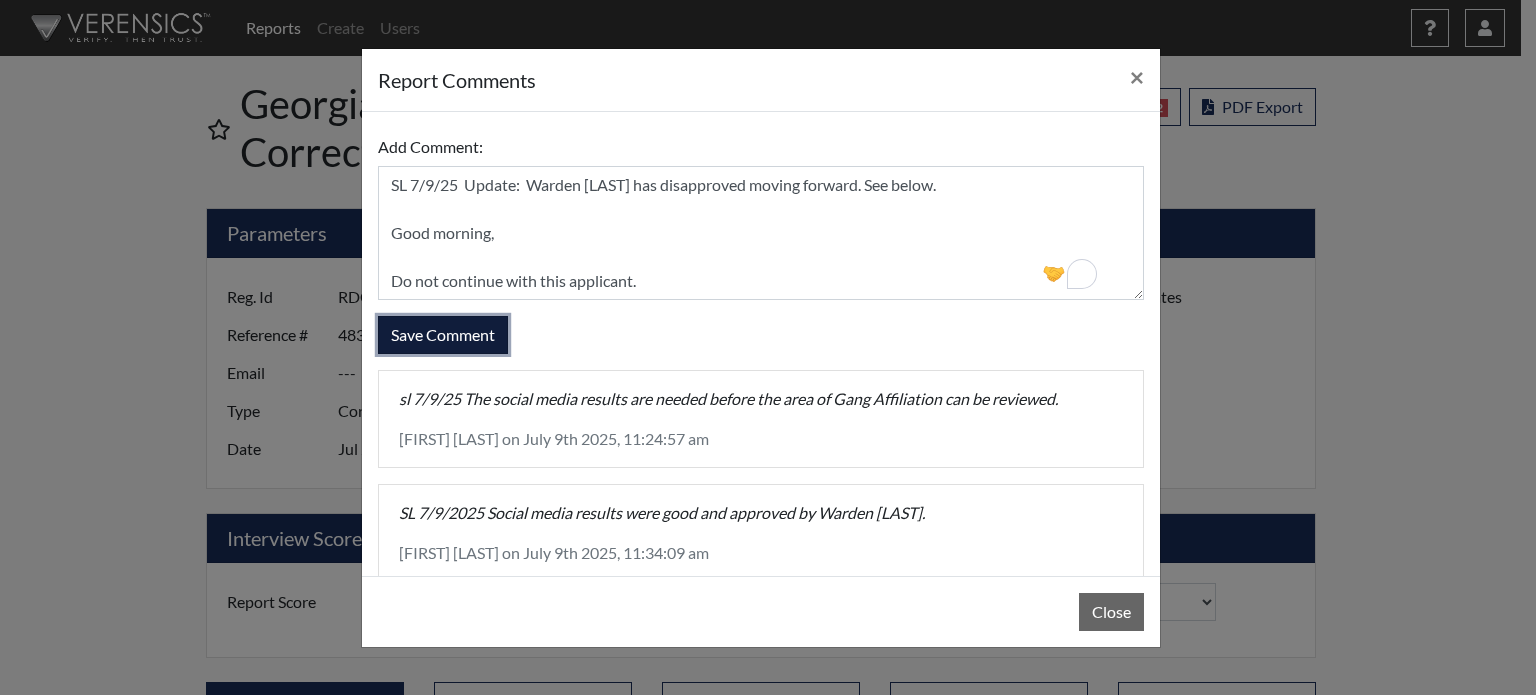 click on "Save Comment" at bounding box center [443, 335] 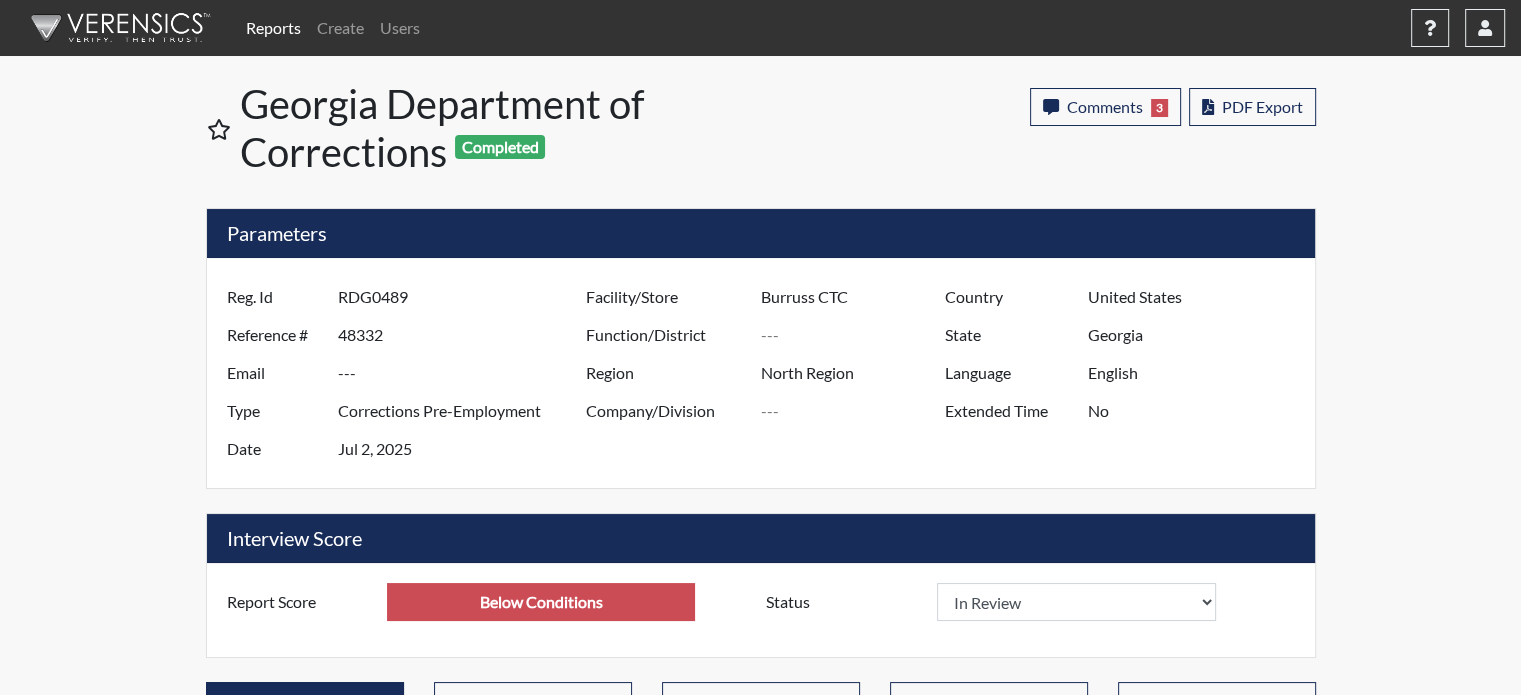 scroll, scrollTop: 999668, scrollLeft: 999168, axis: both 